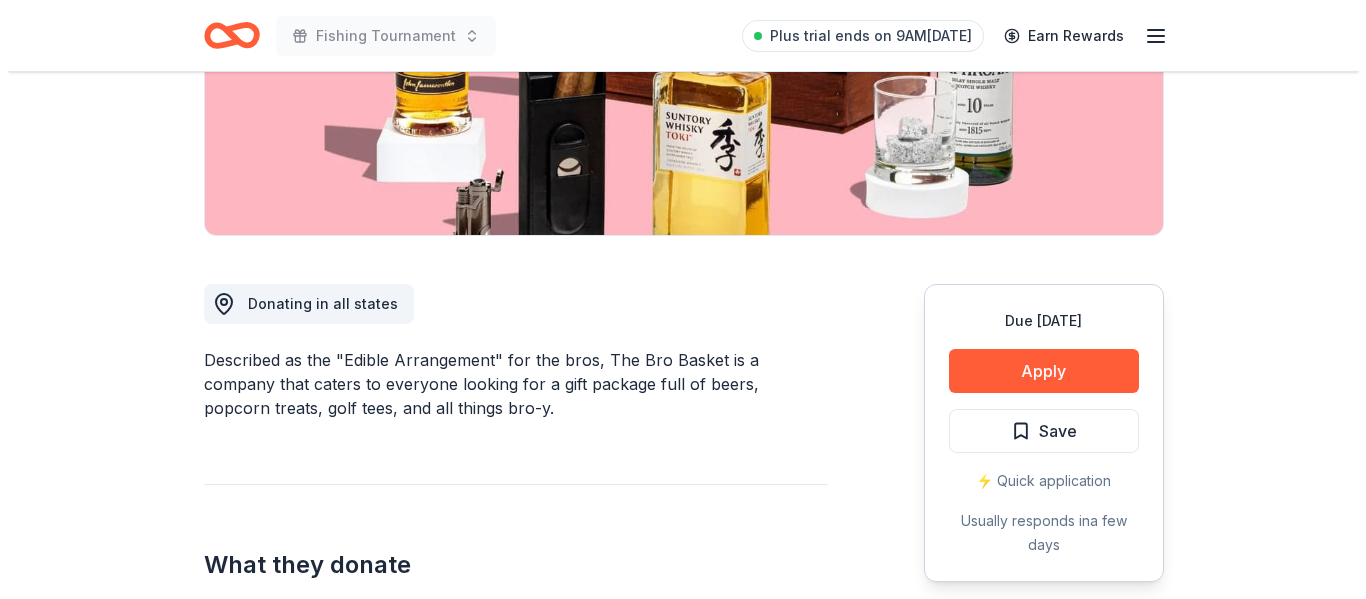 scroll, scrollTop: 393, scrollLeft: 0, axis: vertical 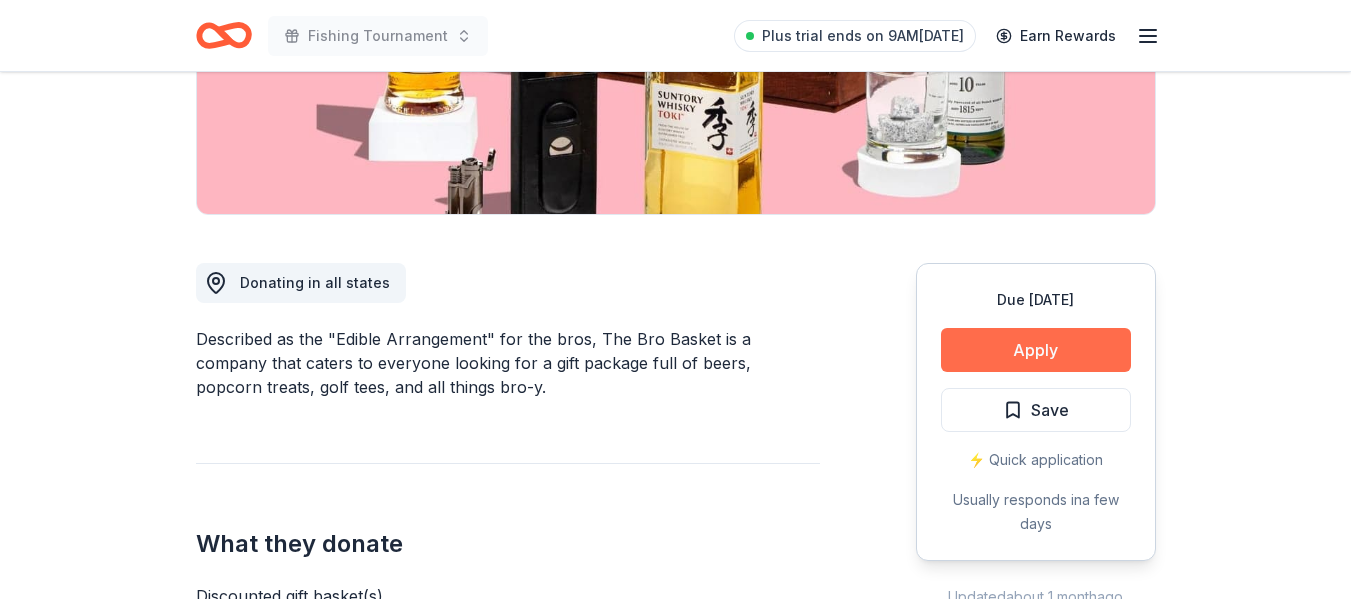 click on "Apply" at bounding box center (1036, 350) 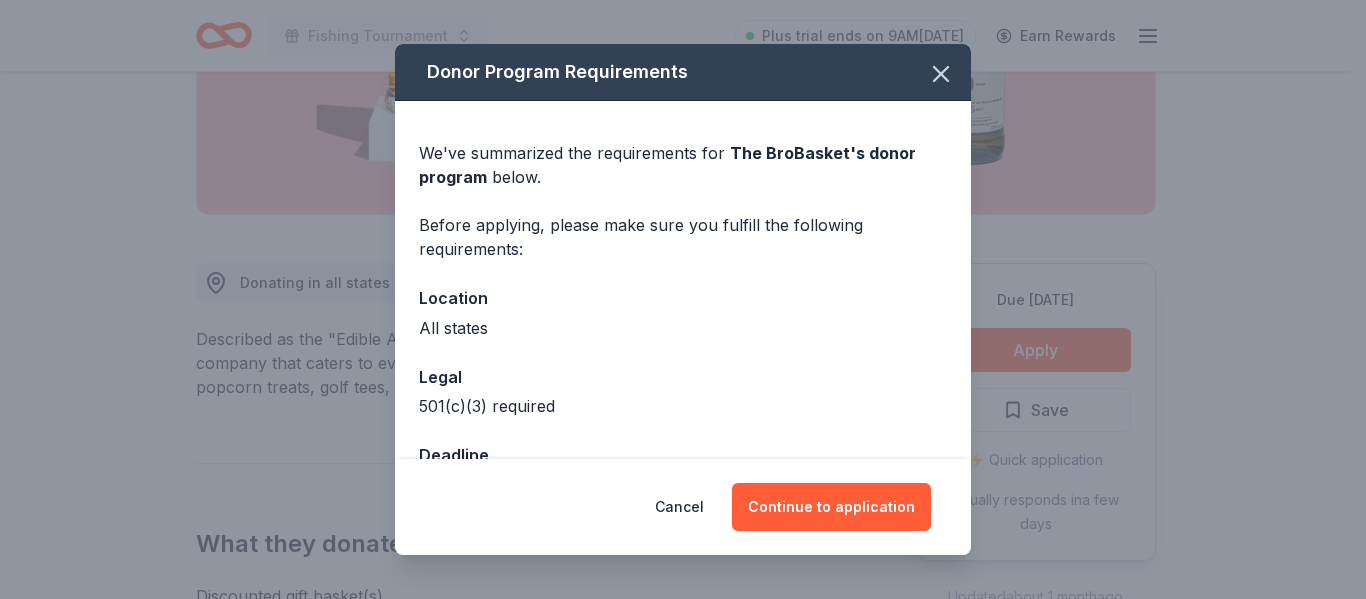scroll, scrollTop: 66, scrollLeft: 0, axis: vertical 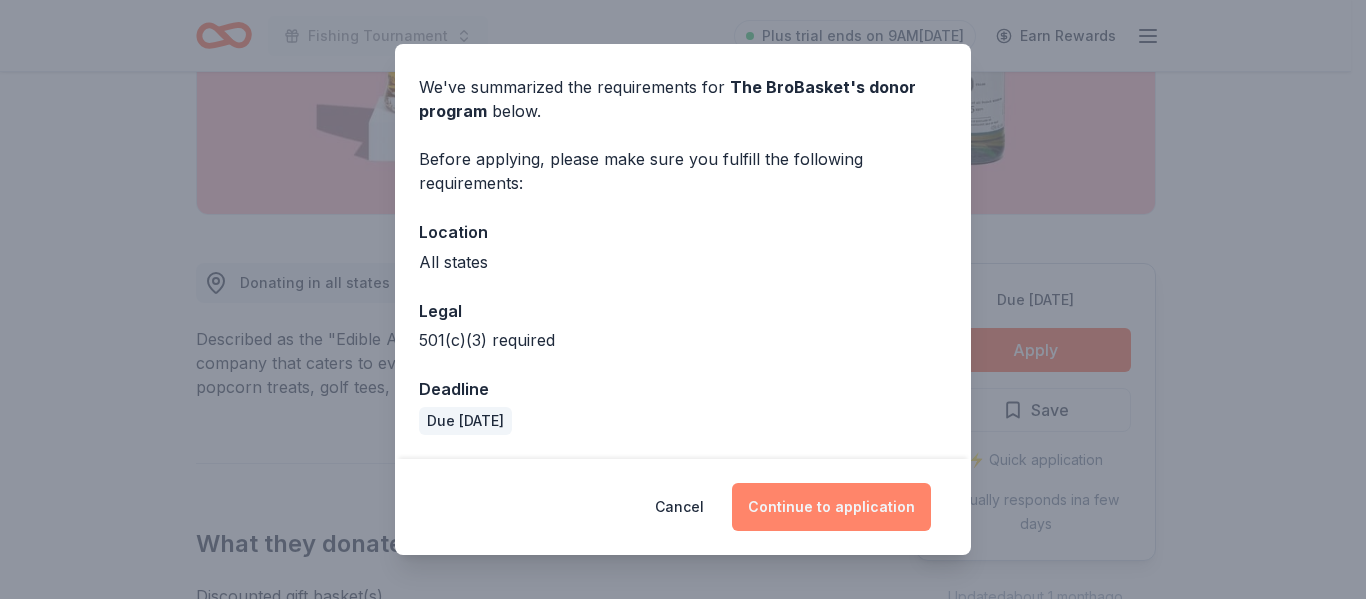 click on "Continue to application" at bounding box center (831, 507) 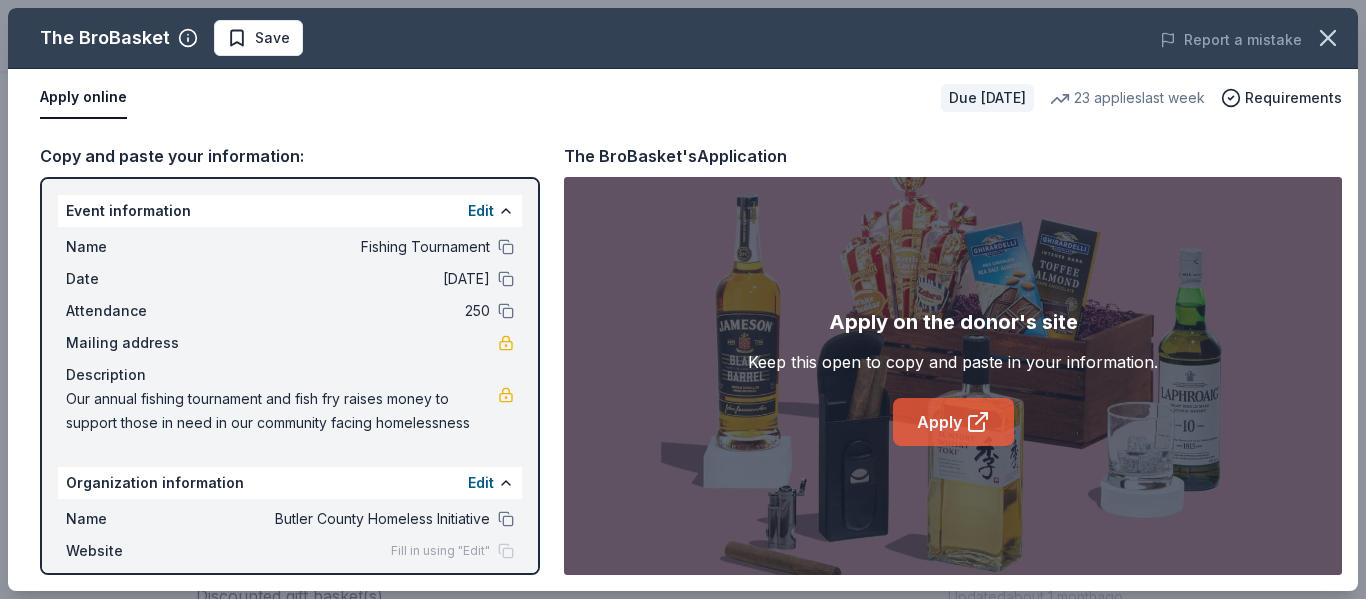 click on "Apply" at bounding box center [953, 422] 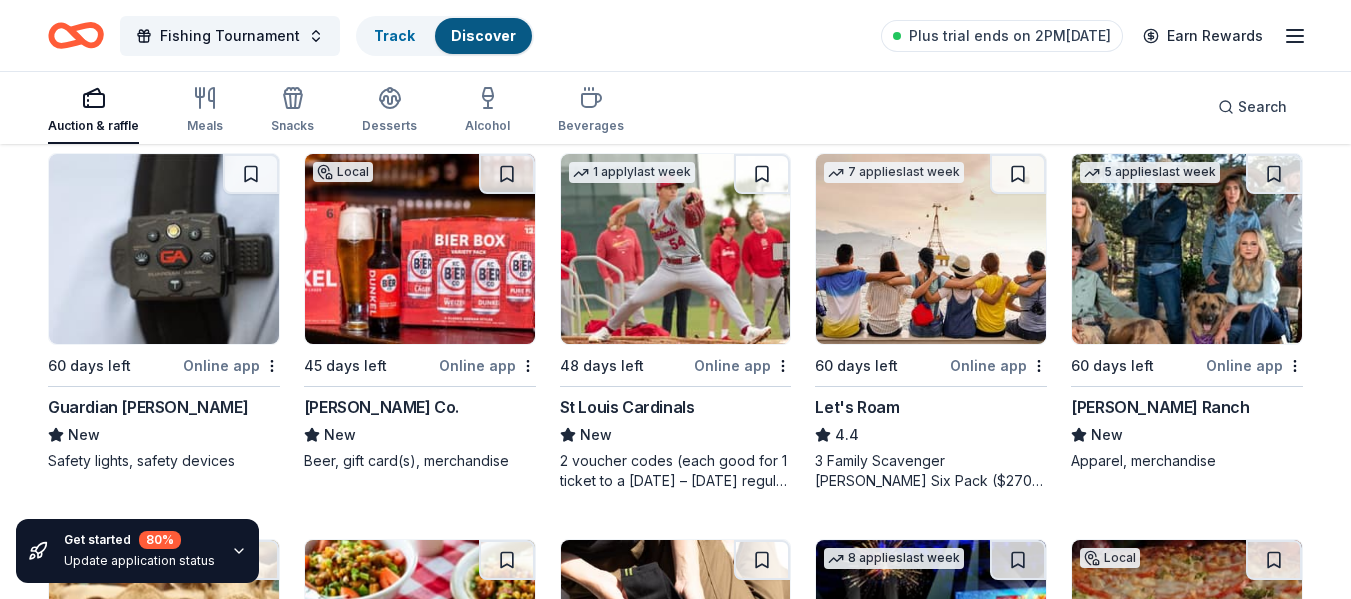 scroll, scrollTop: 1351, scrollLeft: 0, axis: vertical 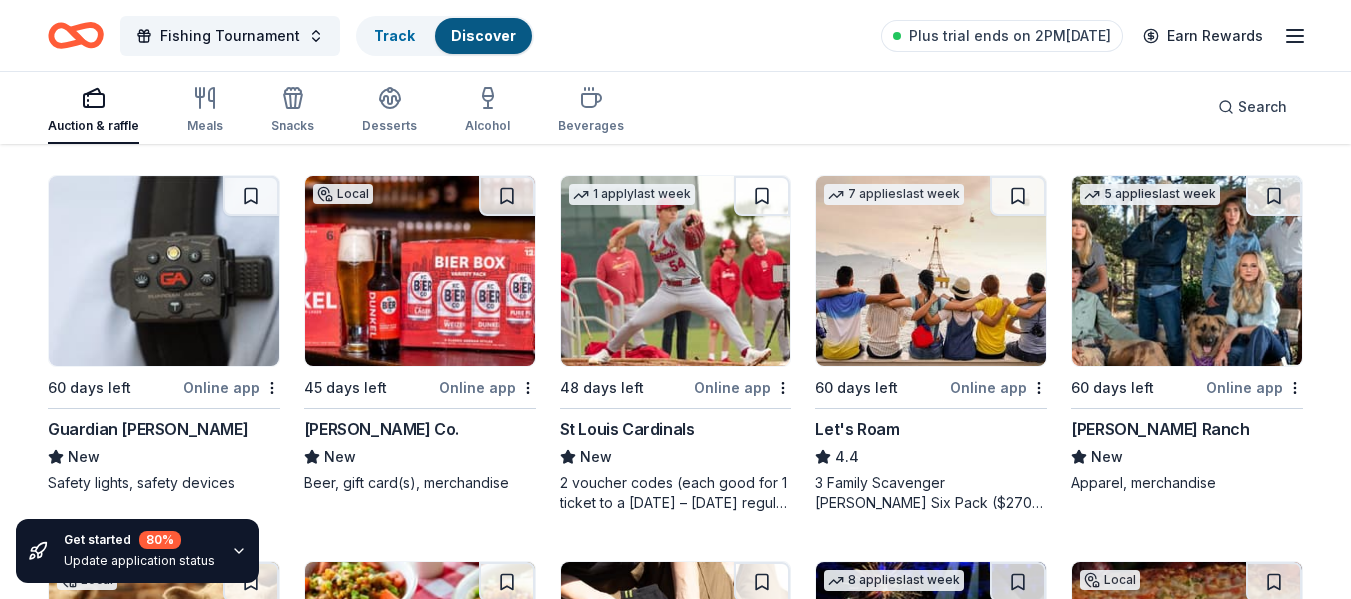 click at bounding box center (1187, 271) 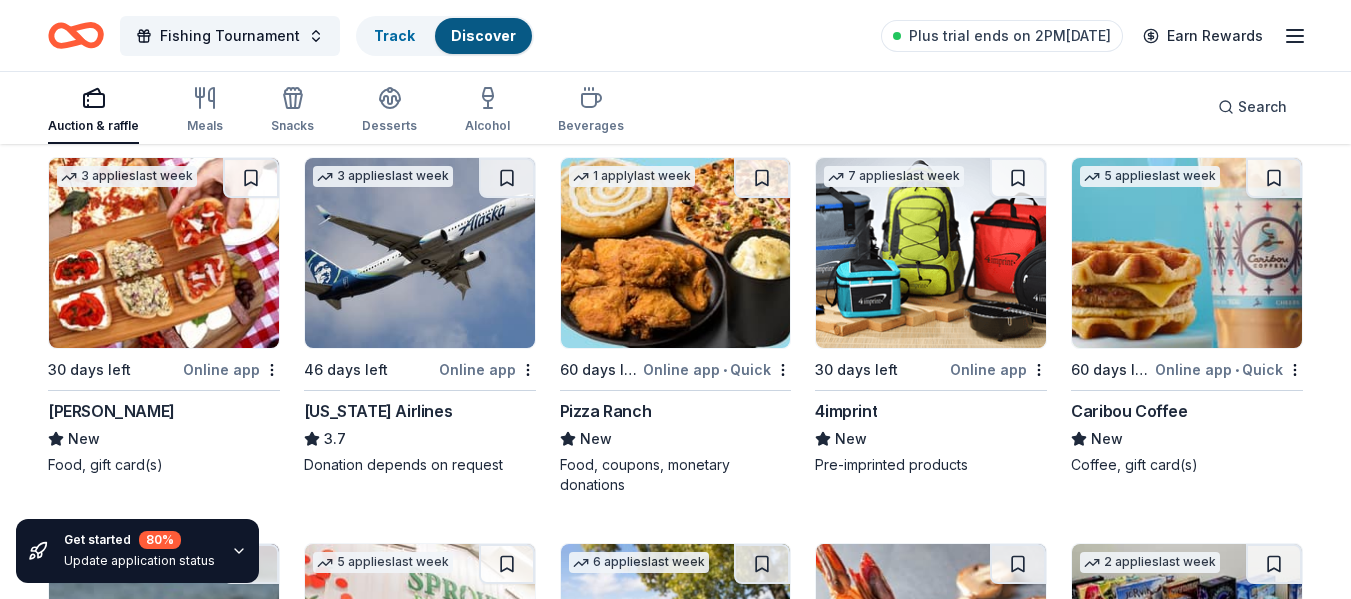 scroll, scrollTop: 3992, scrollLeft: 0, axis: vertical 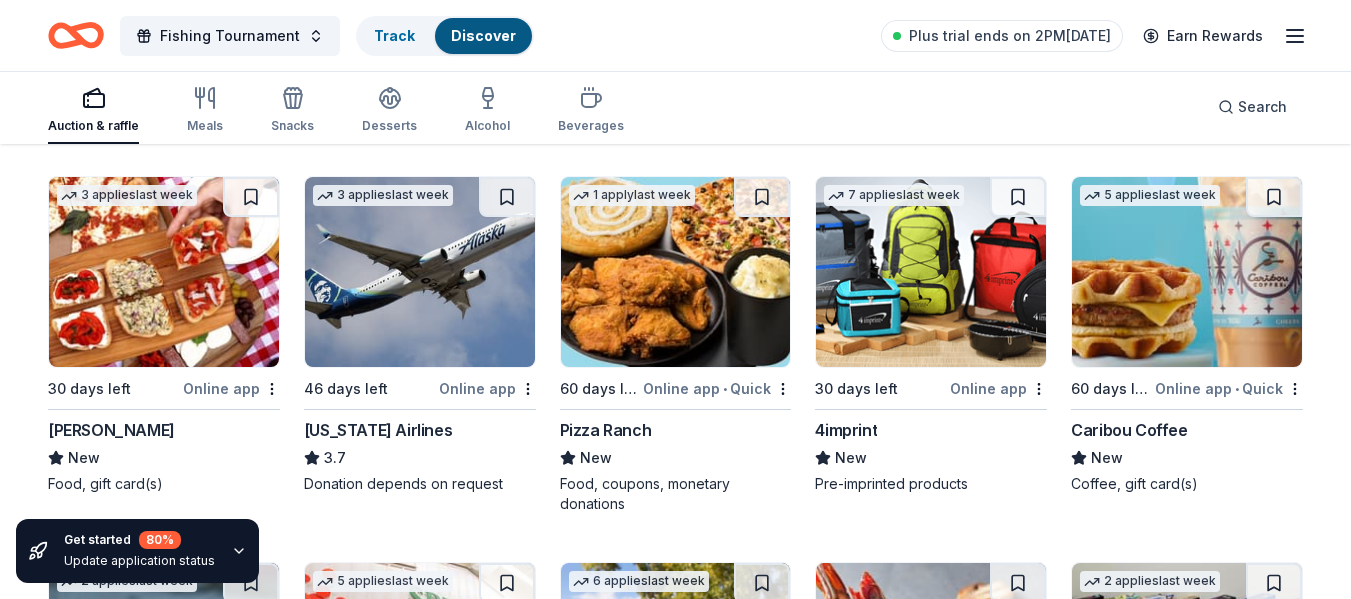 click at bounding box center [676, 272] 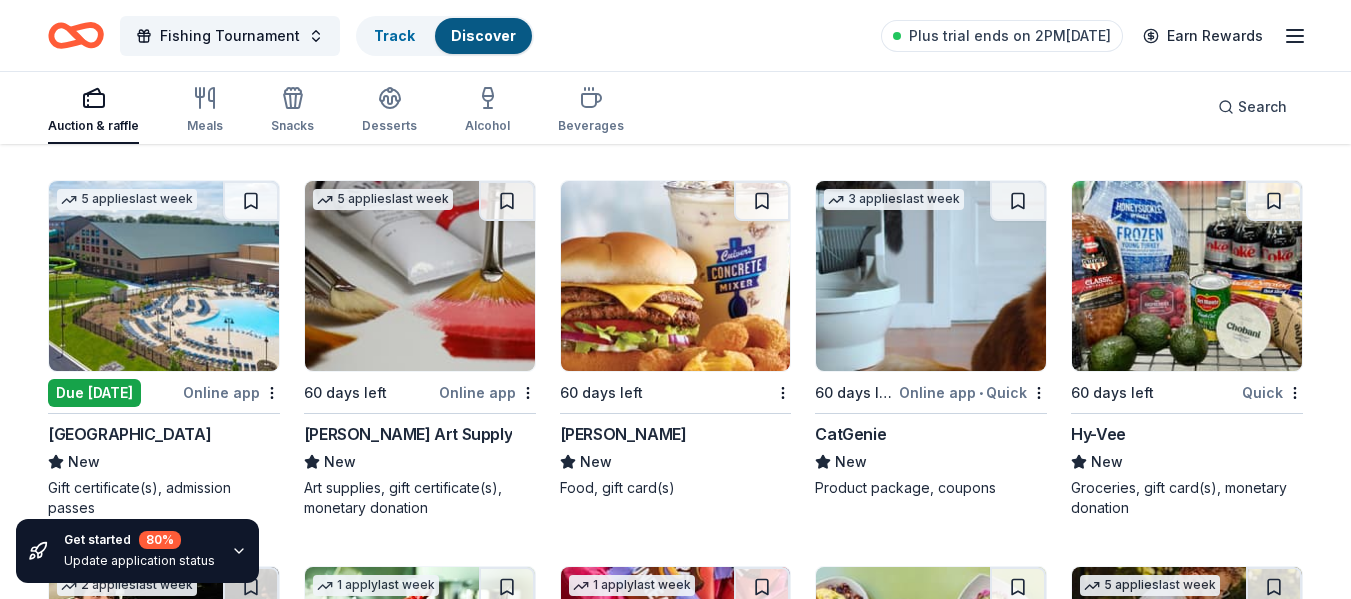 scroll, scrollTop: 4762, scrollLeft: 0, axis: vertical 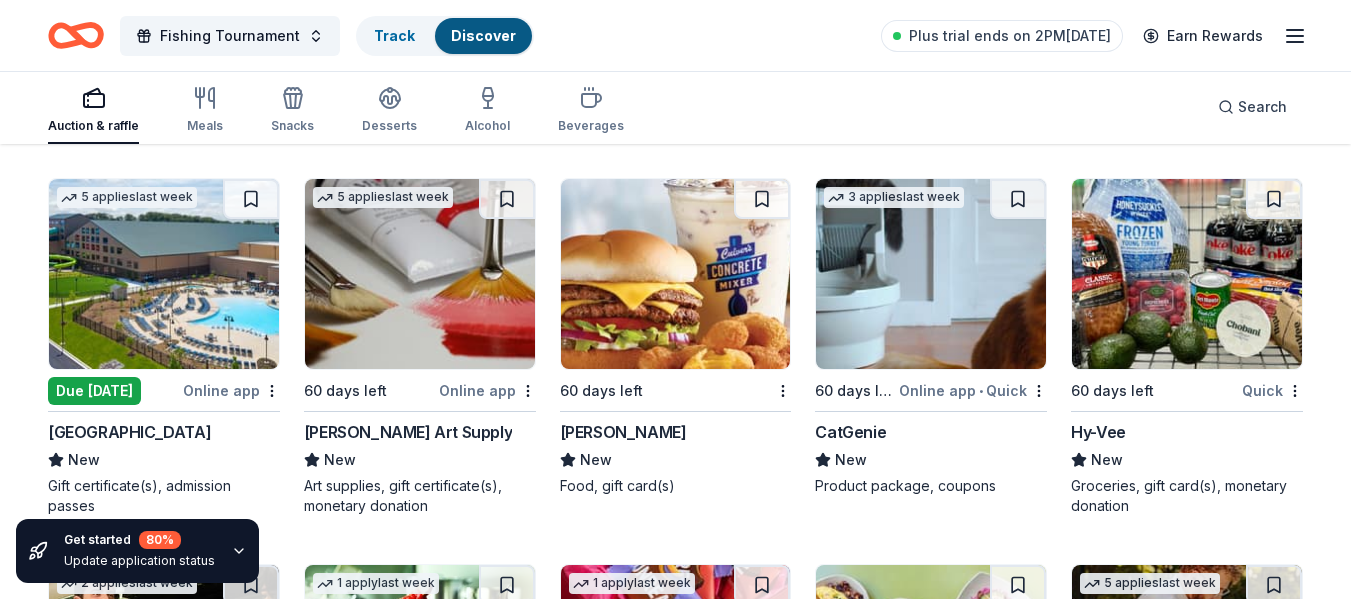 click at bounding box center (164, 274) 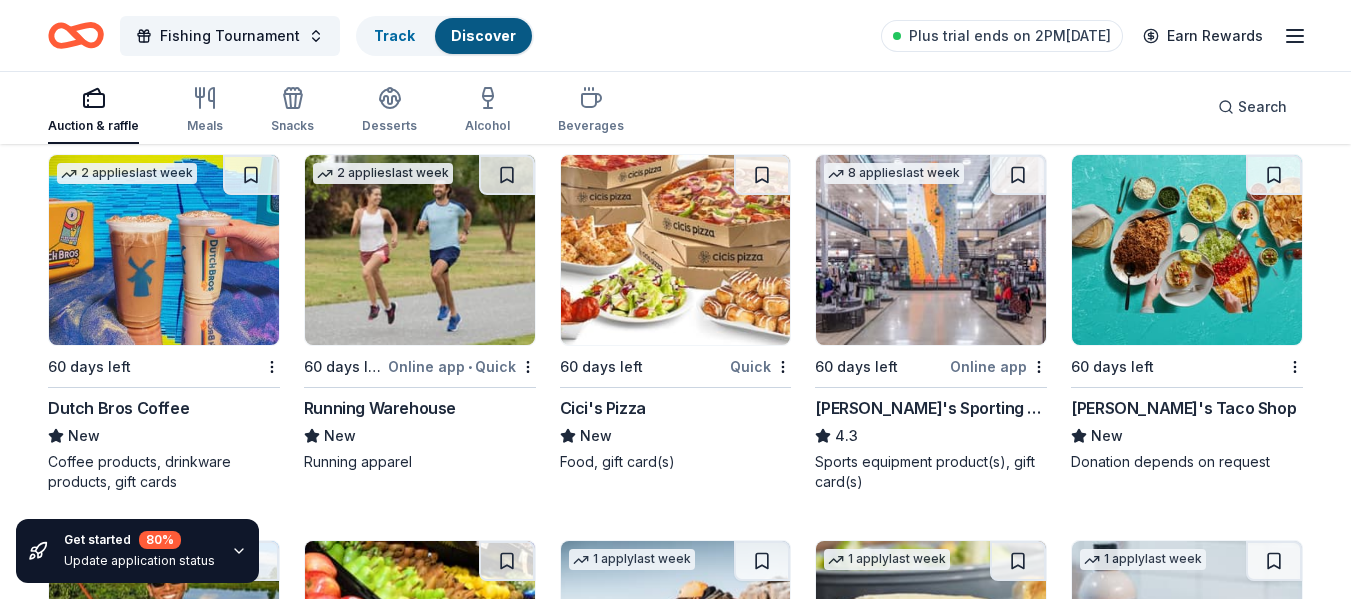 scroll, scrollTop: 5562, scrollLeft: 0, axis: vertical 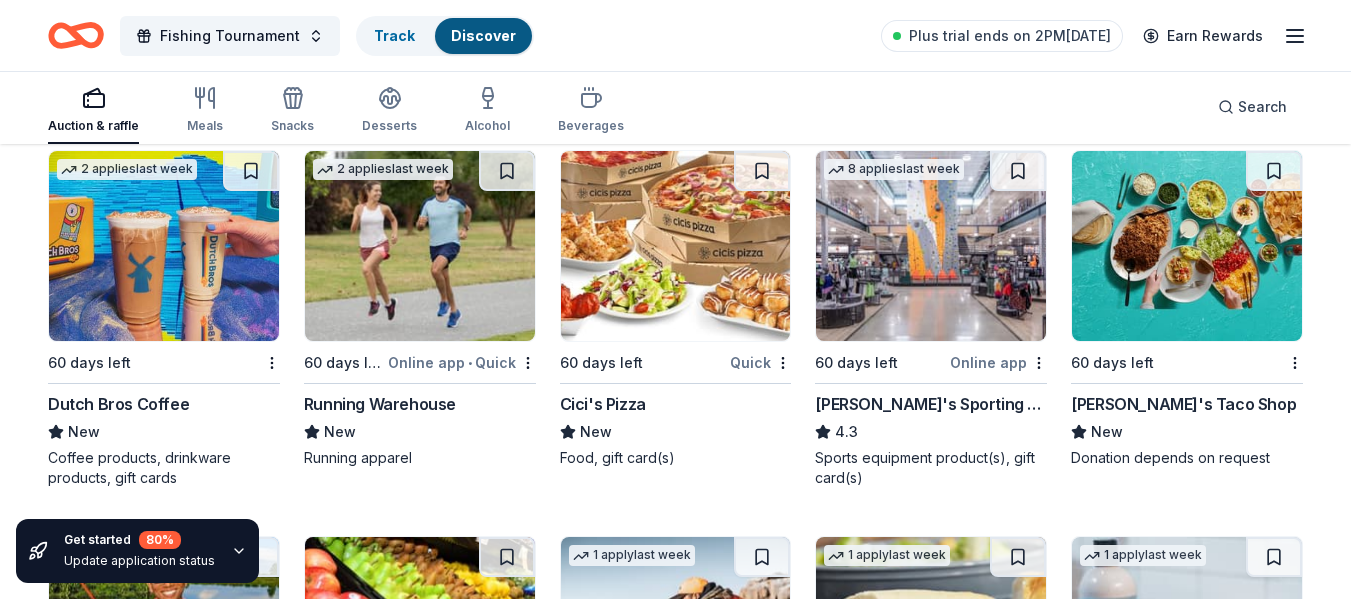 click at bounding box center (164, 246) 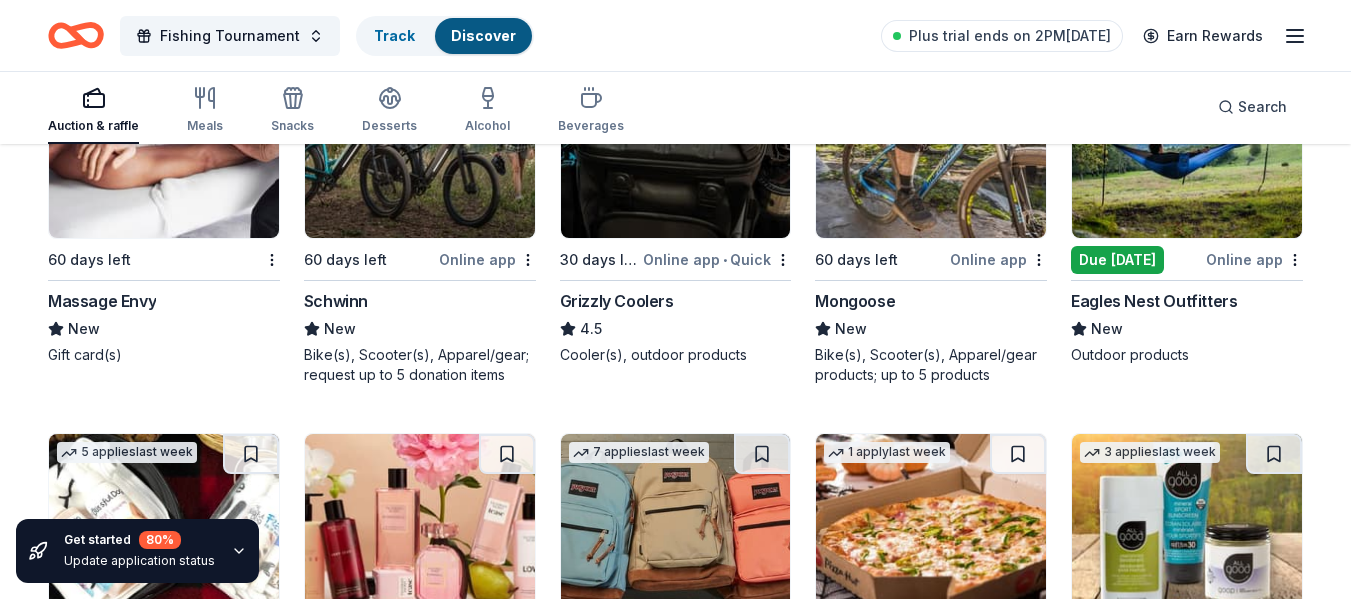 scroll, scrollTop: 9120, scrollLeft: 0, axis: vertical 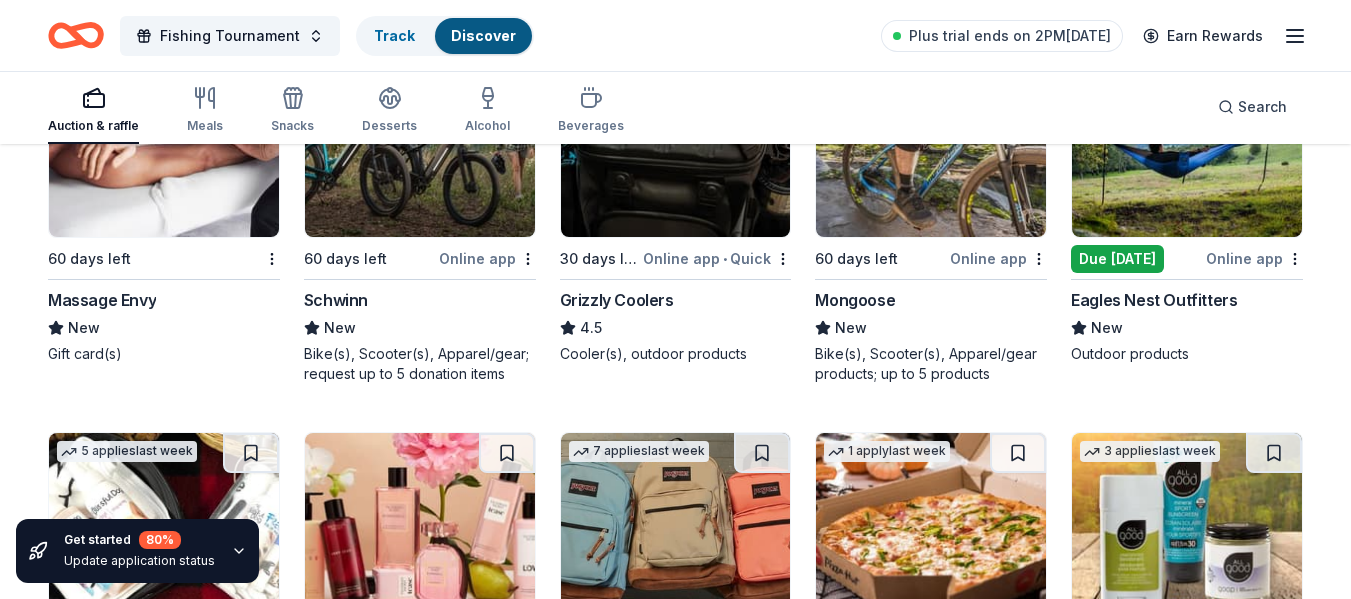 click at bounding box center [164, 142] 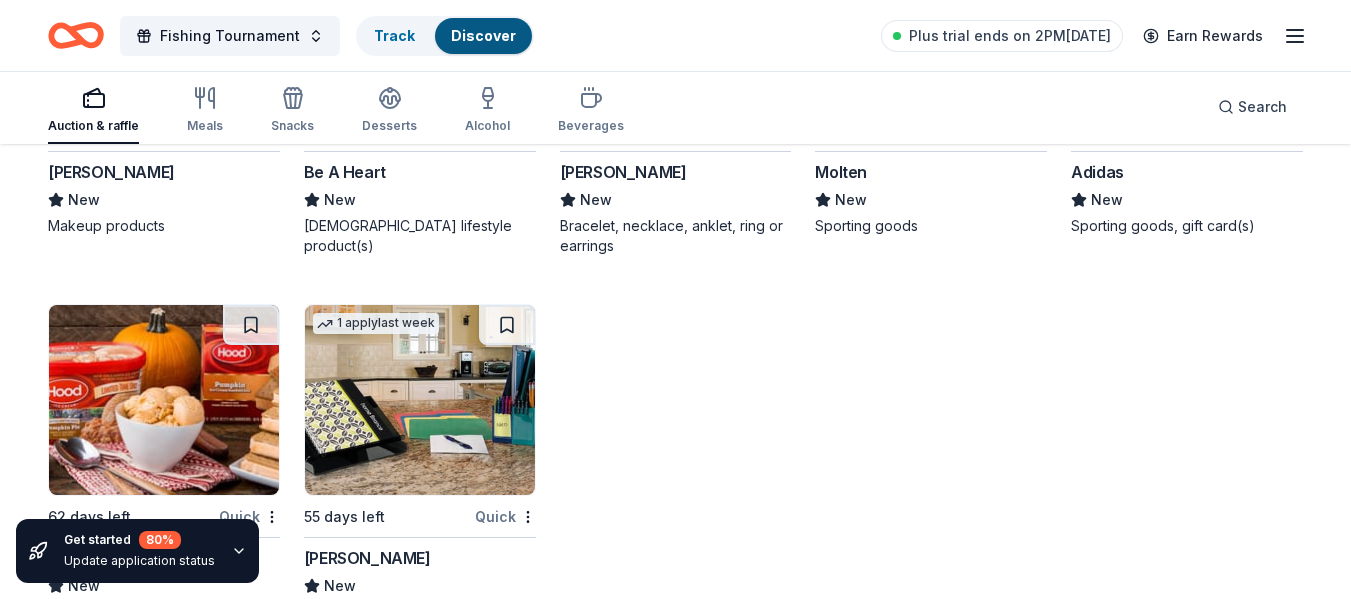 scroll, scrollTop: 13517, scrollLeft: 0, axis: vertical 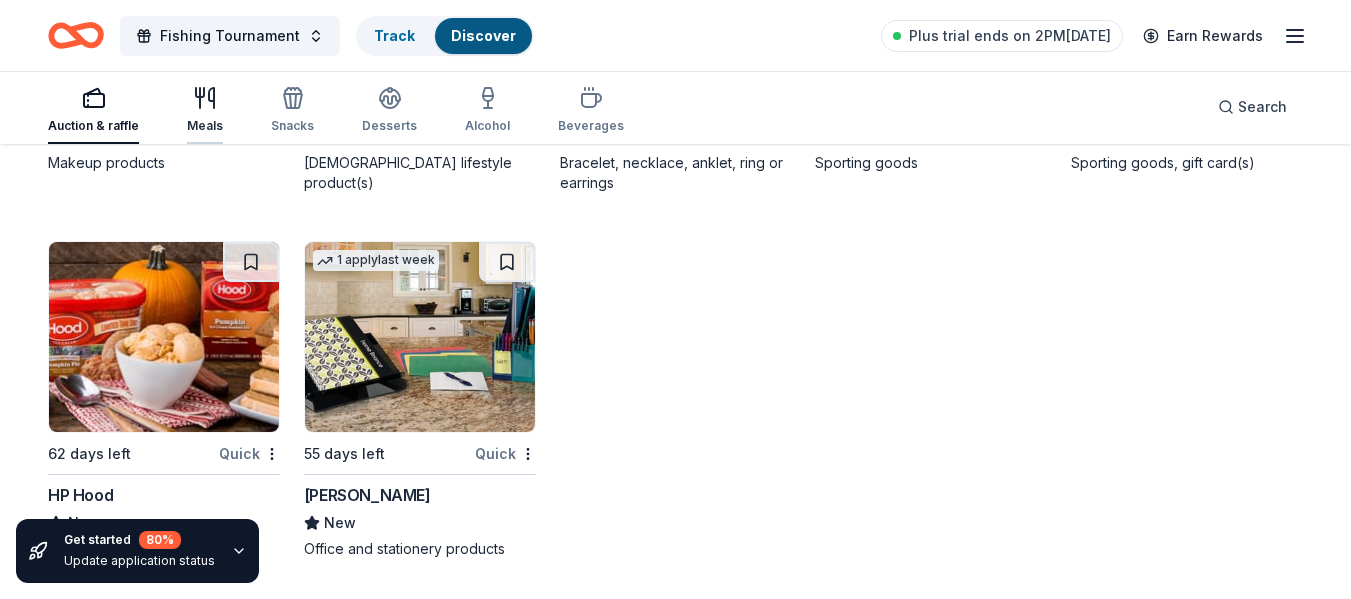 click 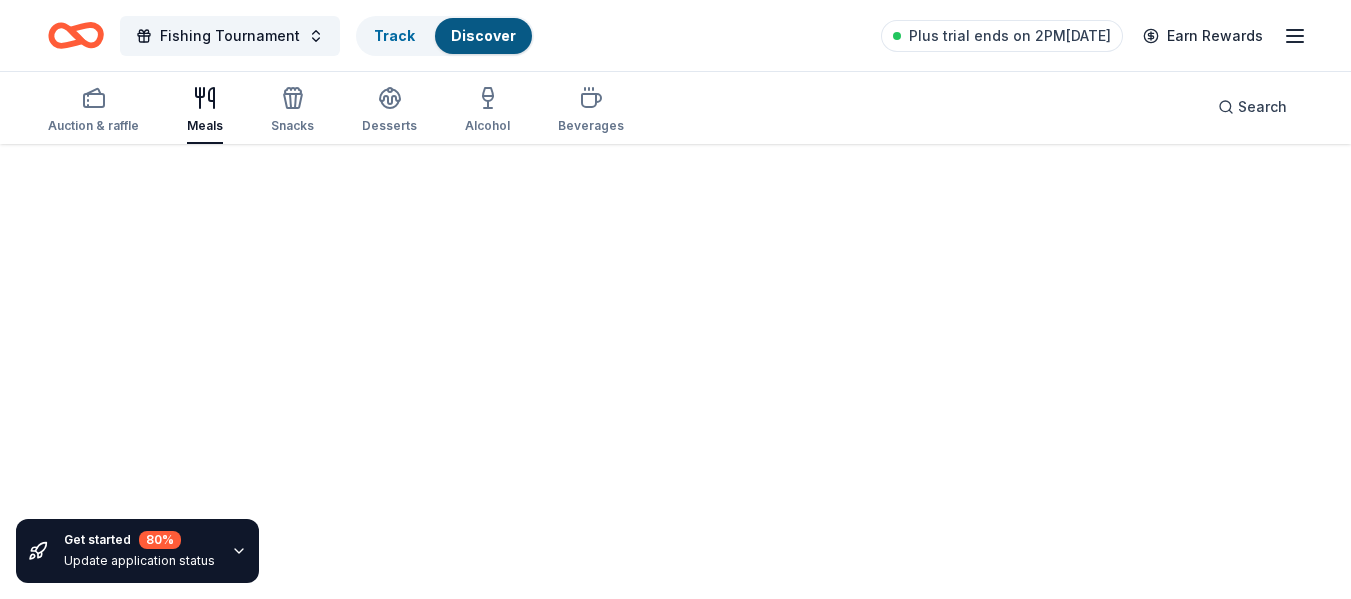 scroll, scrollTop: 0, scrollLeft: 0, axis: both 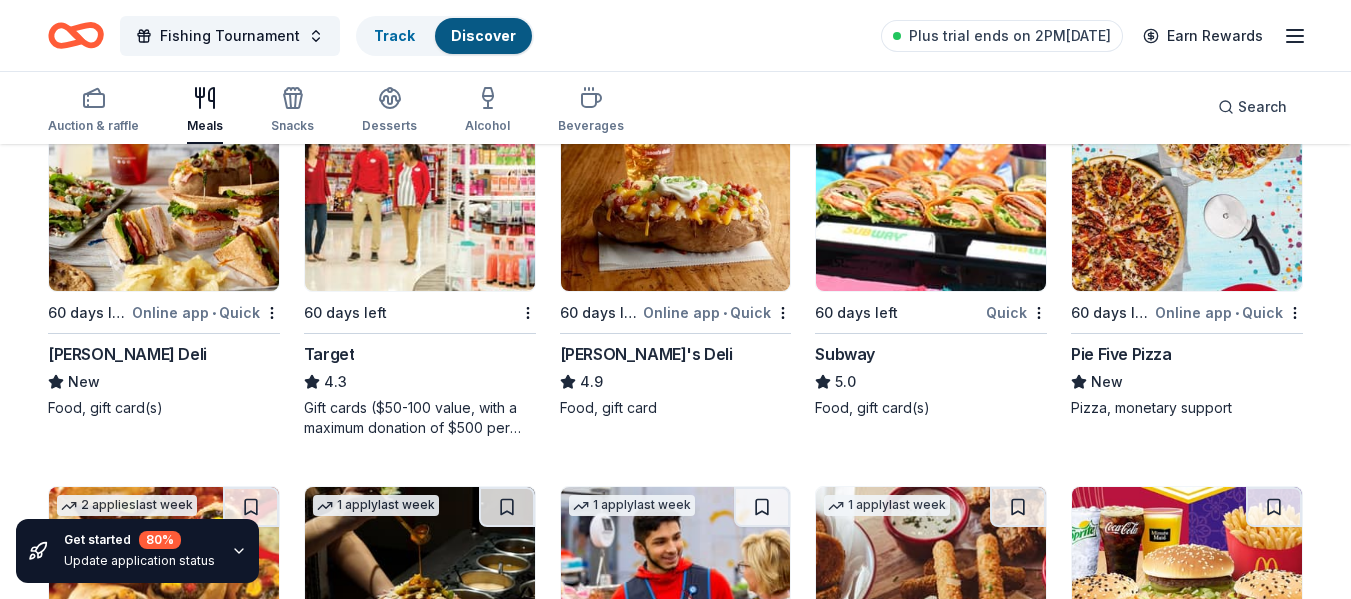 click at bounding box center [420, 196] 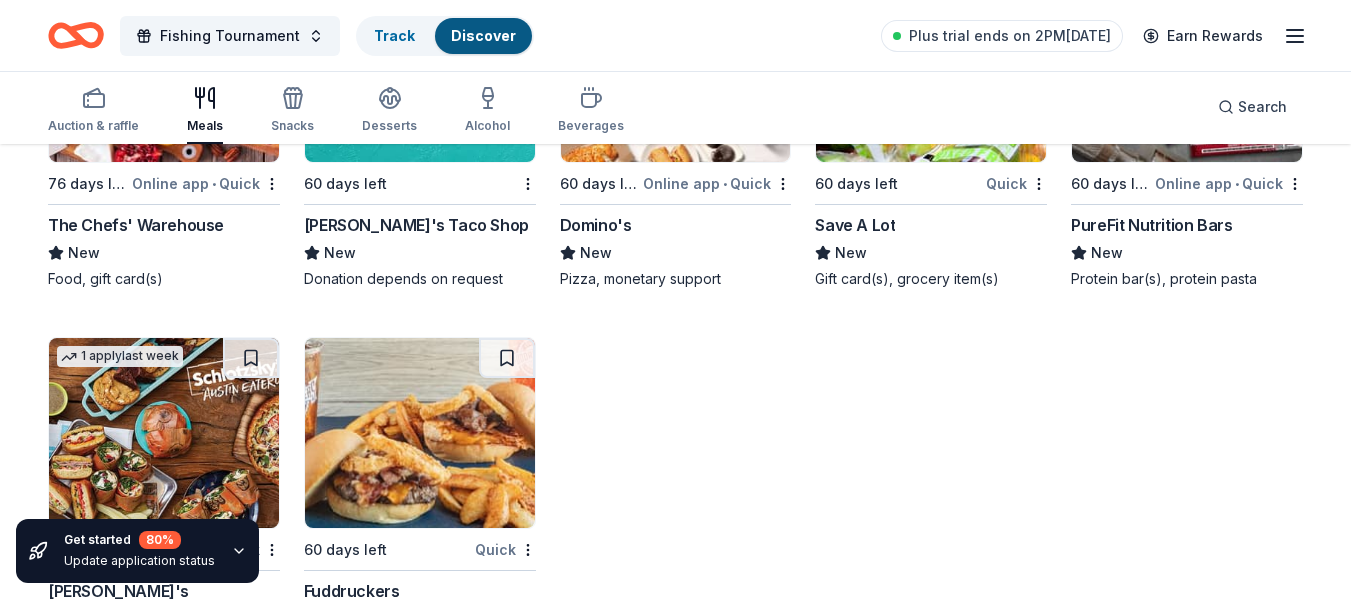 scroll, scrollTop: 3175, scrollLeft: 0, axis: vertical 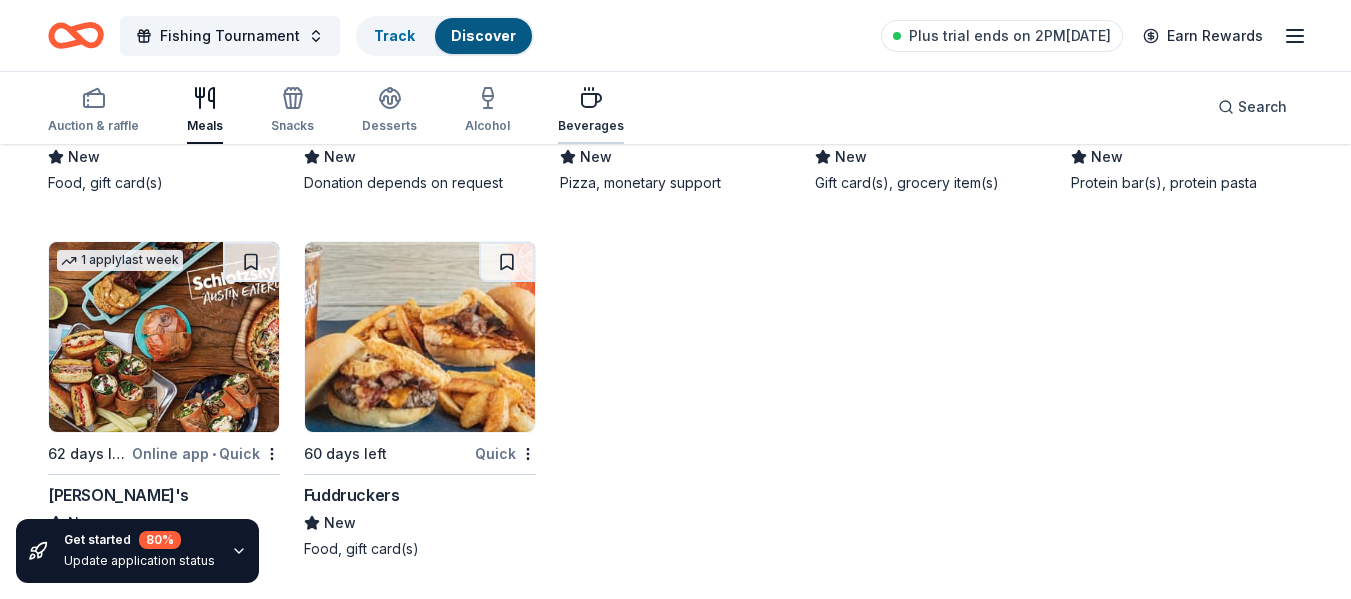 click on "Beverages" at bounding box center [591, 110] 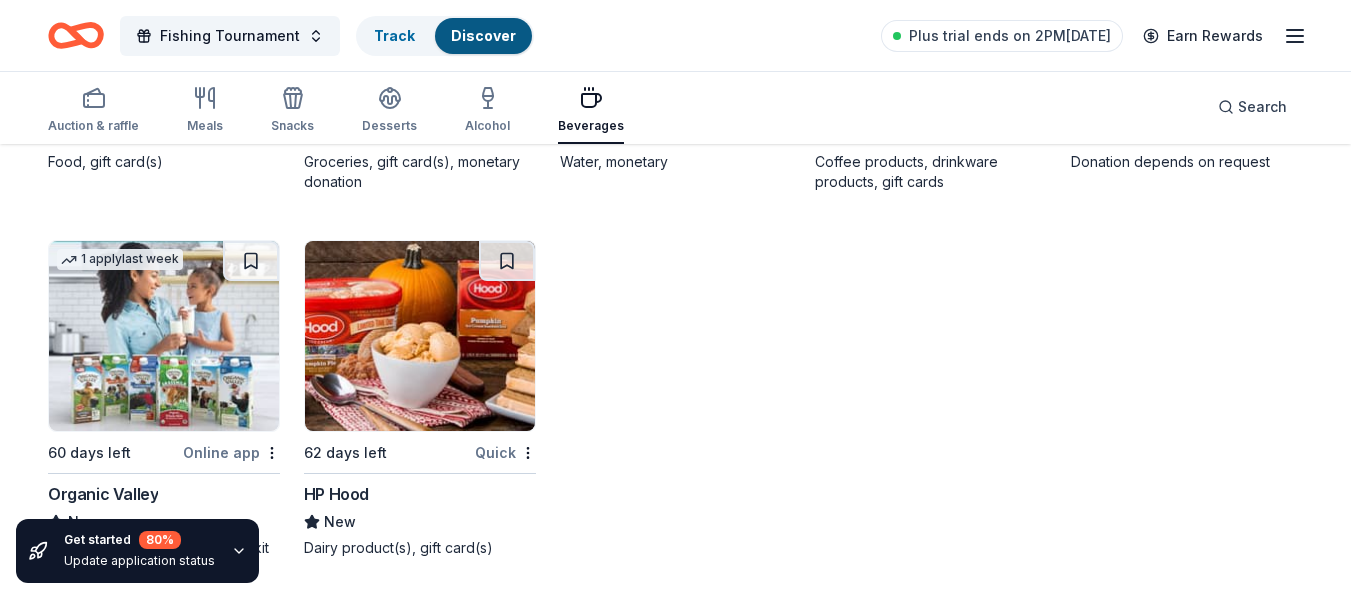 scroll, scrollTop: 1287, scrollLeft: 0, axis: vertical 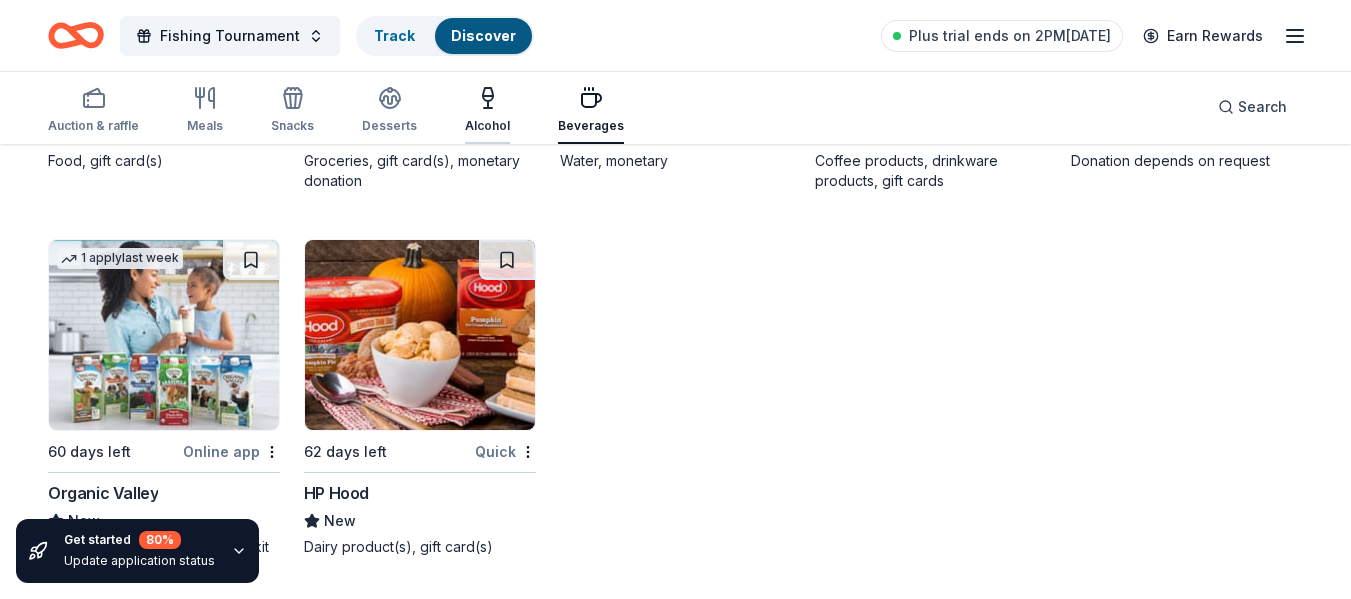 click on "Alcohol" at bounding box center [487, 110] 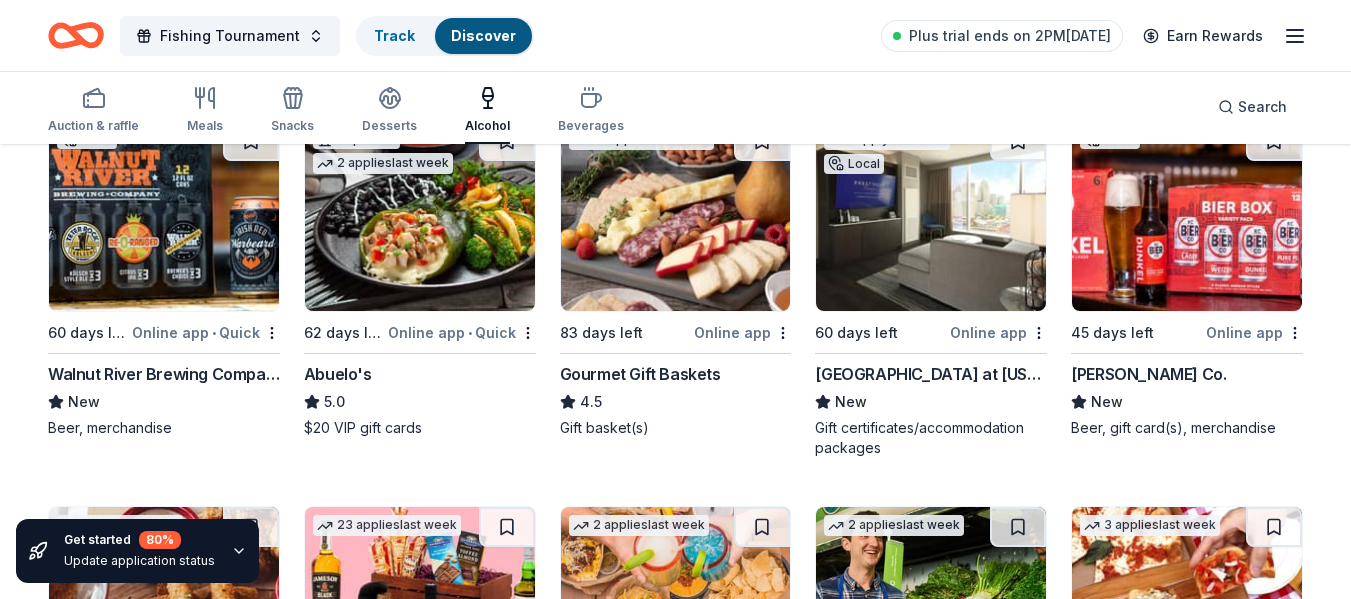 scroll, scrollTop: 0, scrollLeft: 0, axis: both 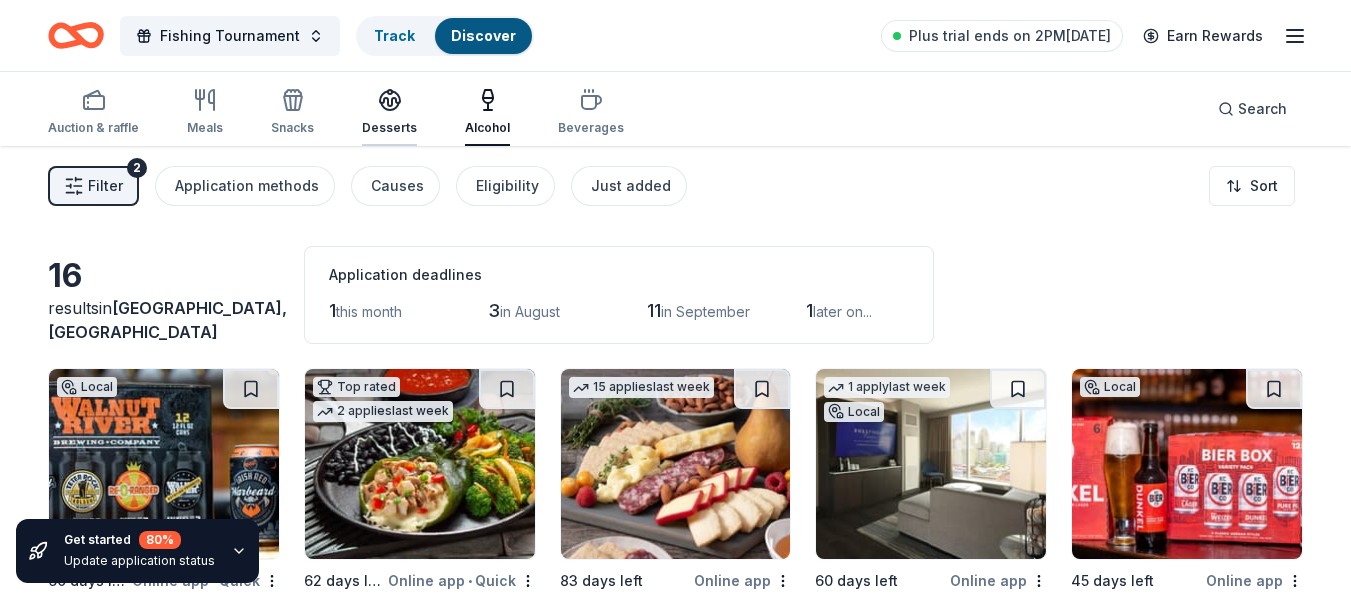click on "Desserts" at bounding box center (389, 112) 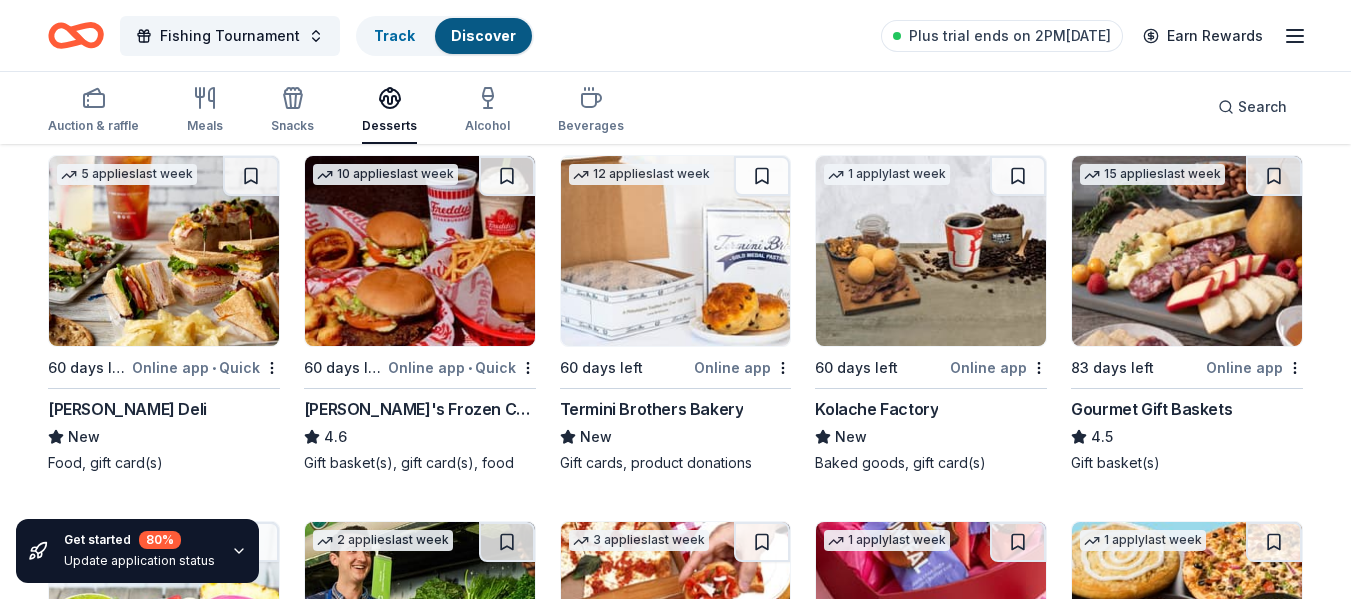 scroll, scrollTop: 215, scrollLeft: 0, axis: vertical 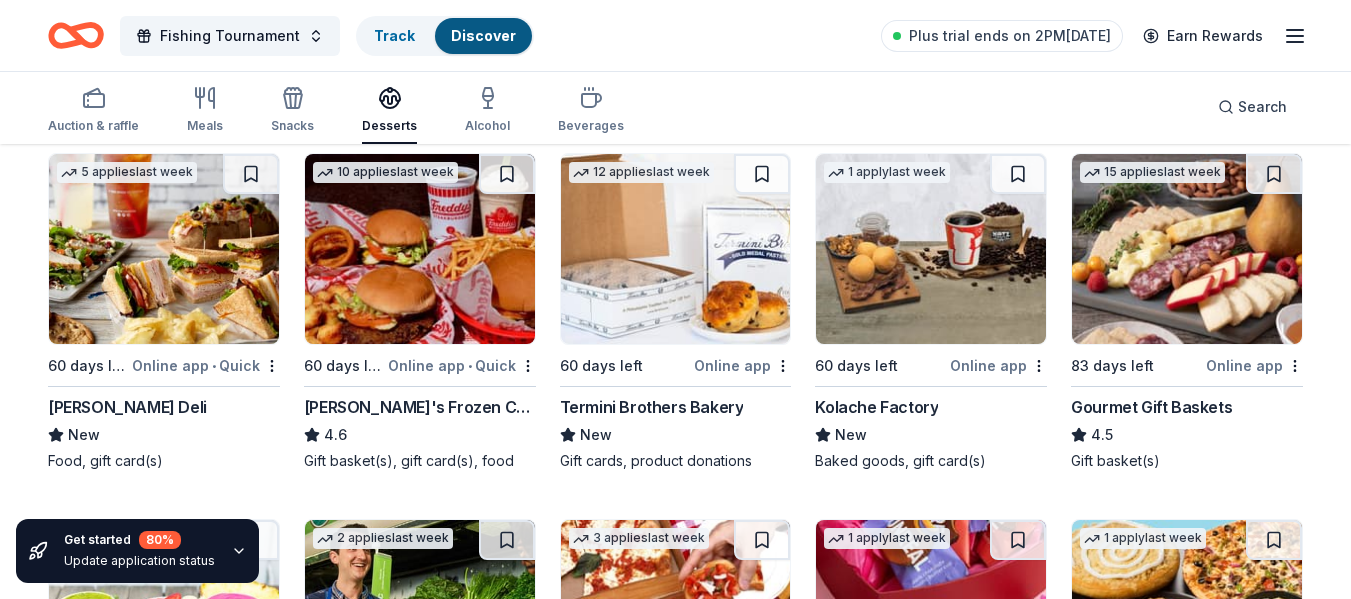 click at bounding box center (420, 249) 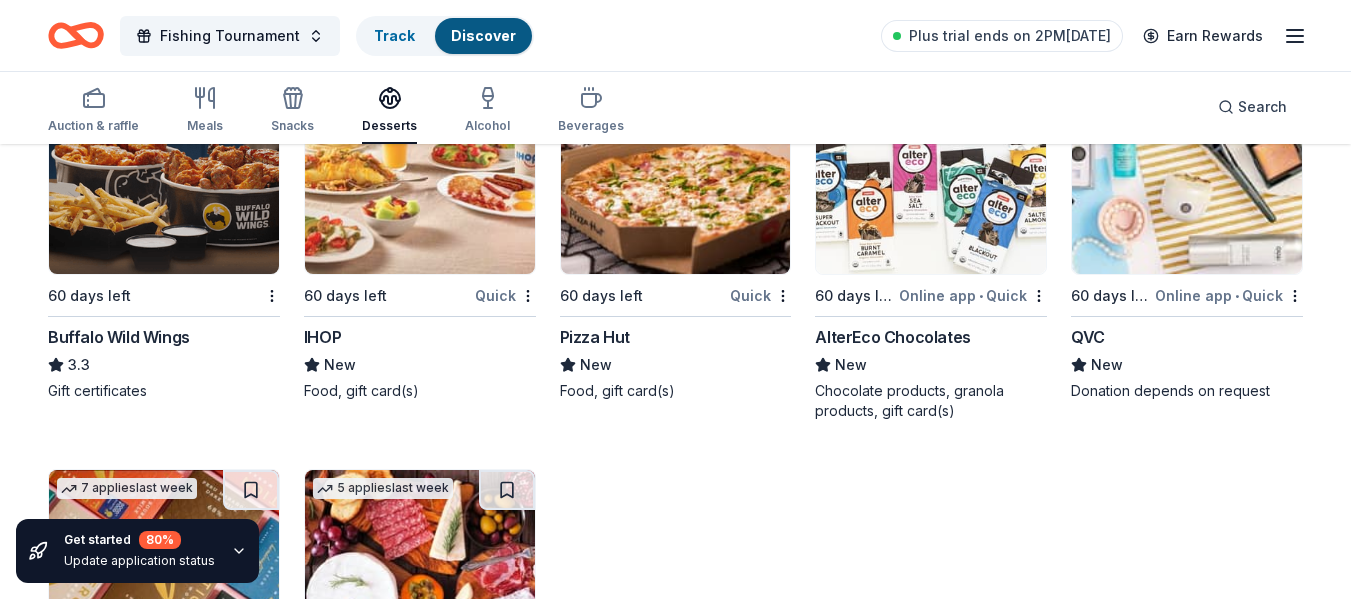 scroll, scrollTop: 1807, scrollLeft: 0, axis: vertical 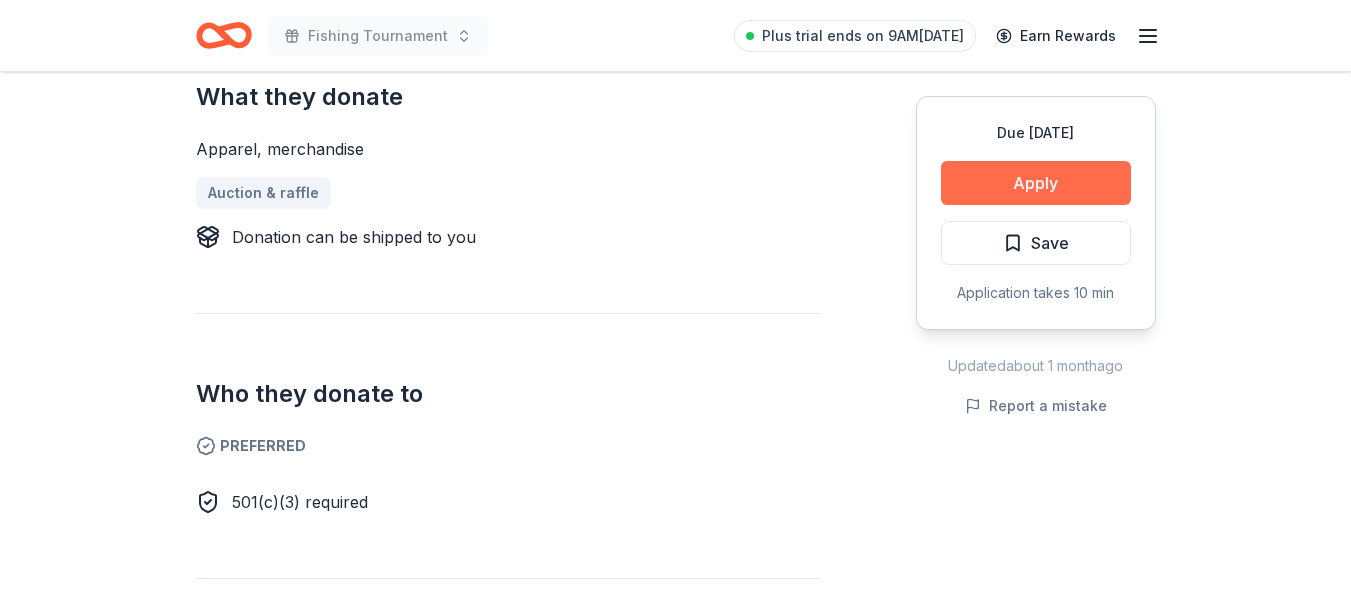 click on "Apply" at bounding box center (1036, 183) 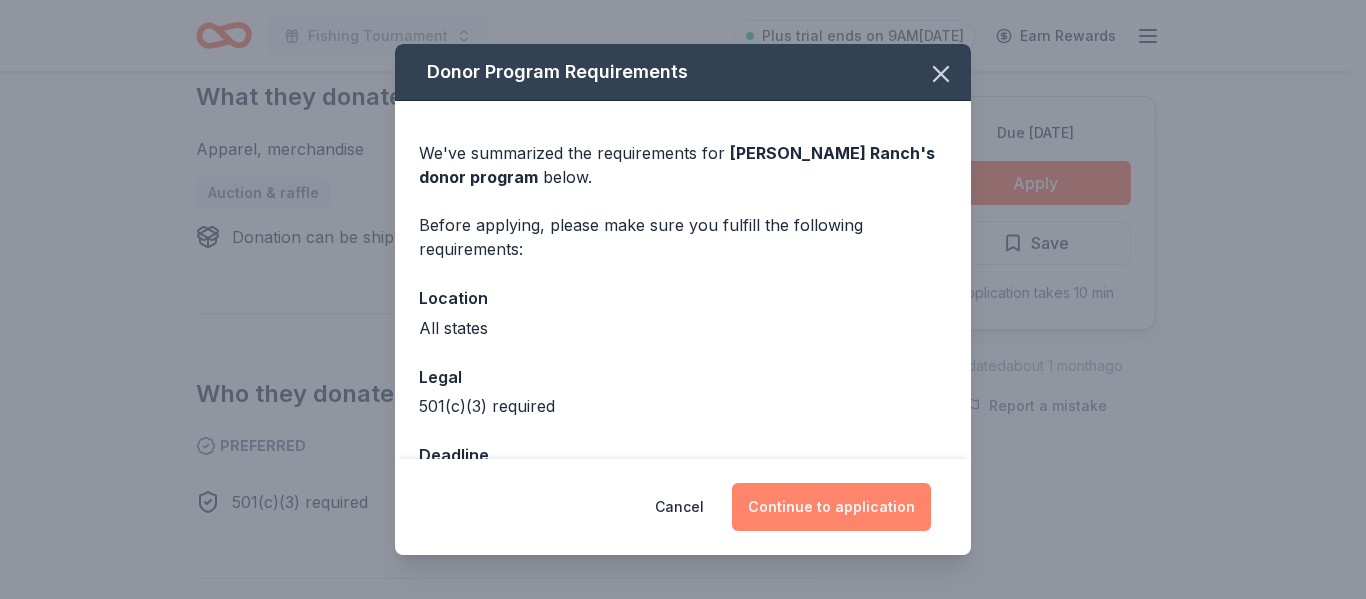 click on "Continue to application" at bounding box center [831, 507] 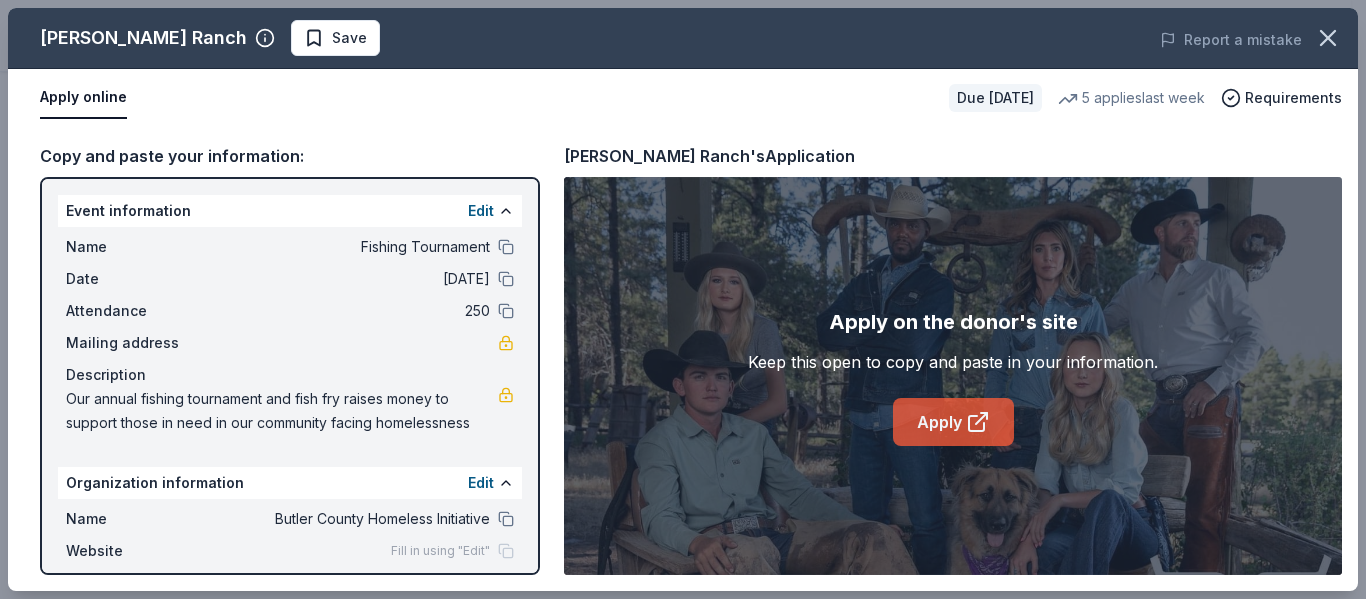 click on "Apply" at bounding box center [953, 422] 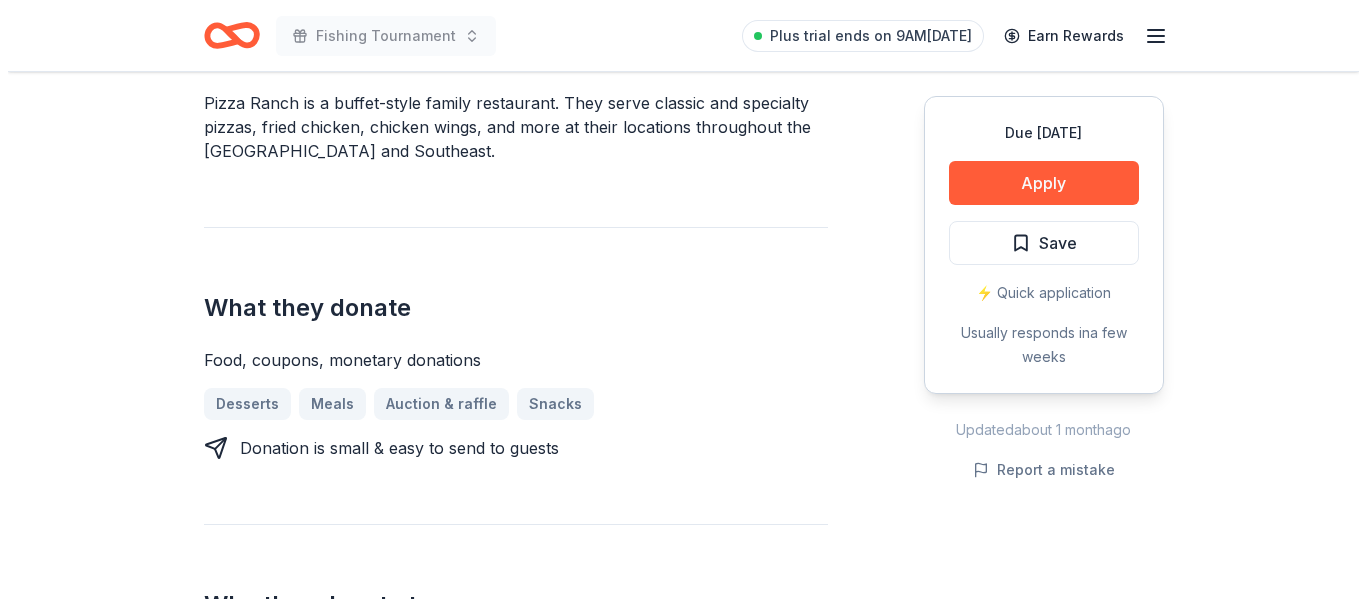 scroll, scrollTop: 673, scrollLeft: 0, axis: vertical 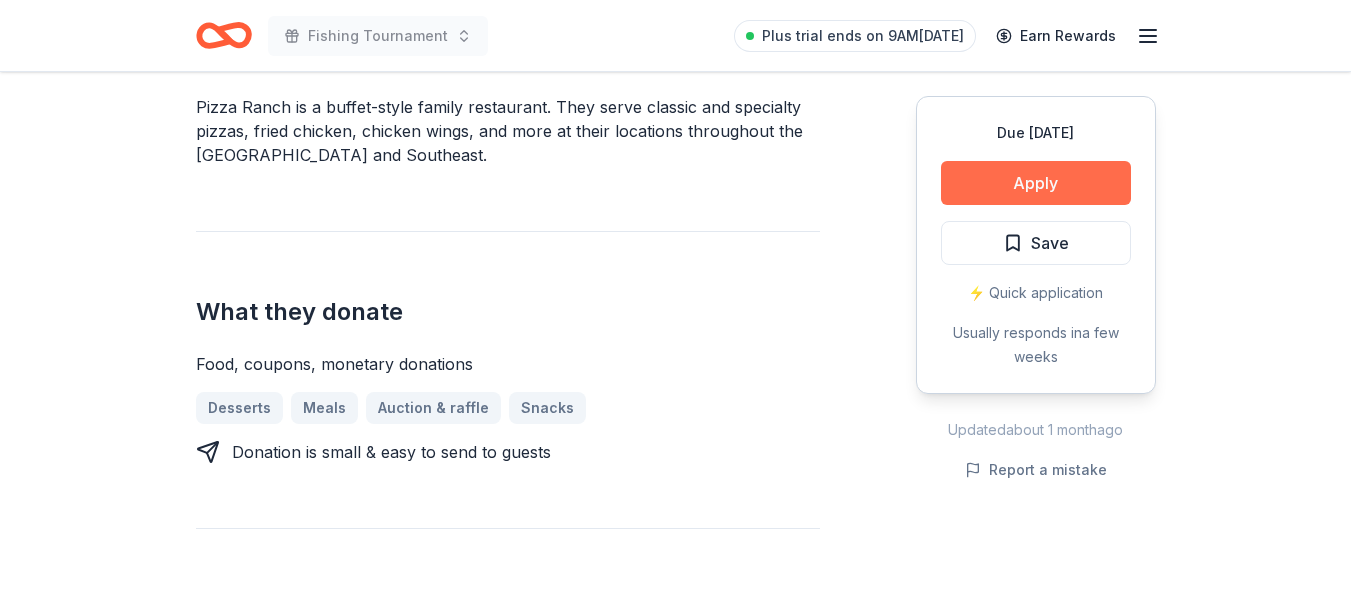 click on "Apply" at bounding box center (1036, 183) 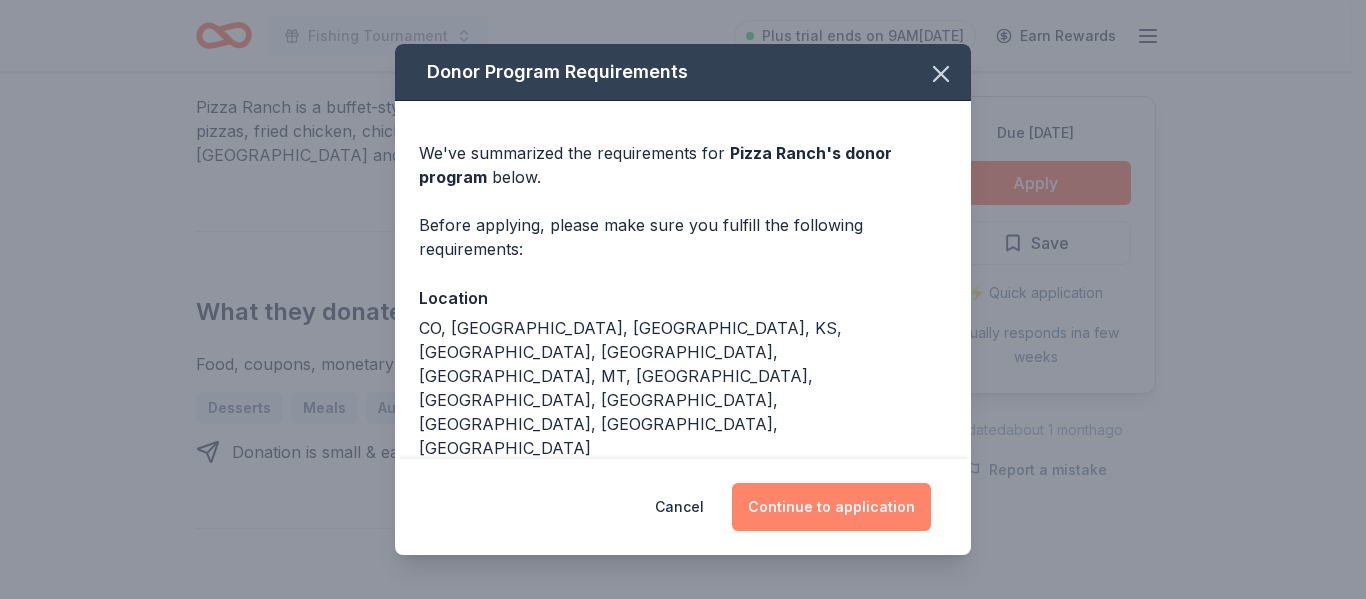 click on "Continue to application" at bounding box center (831, 507) 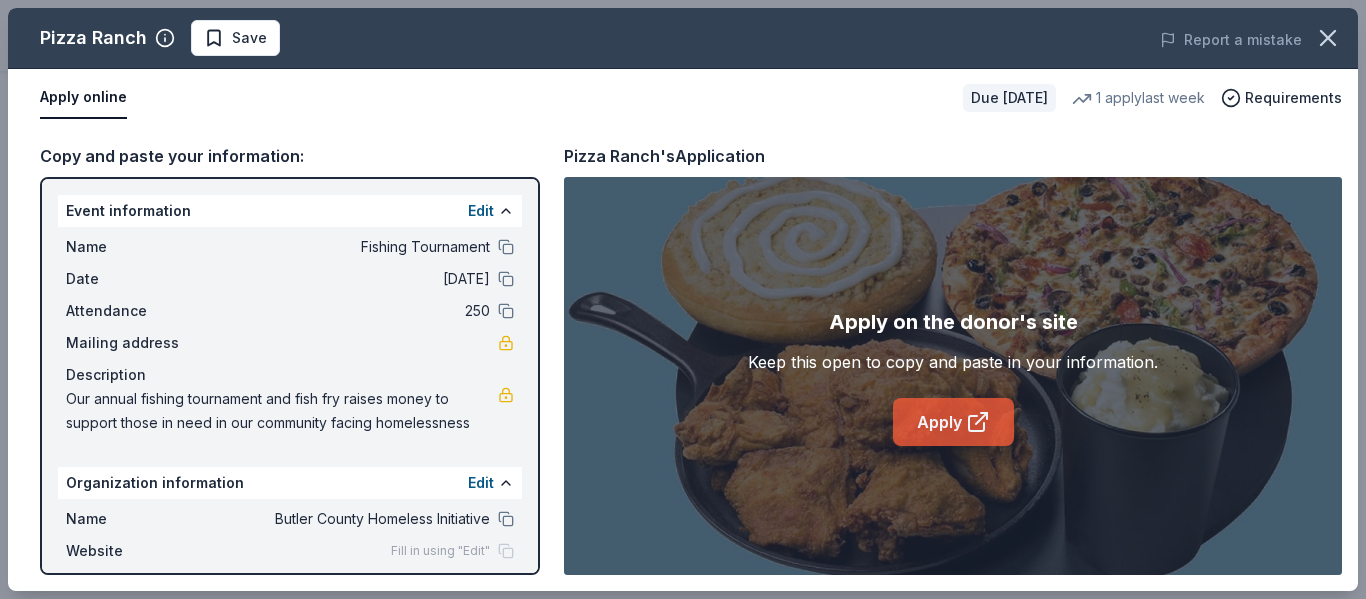 click on "Apply" at bounding box center [953, 422] 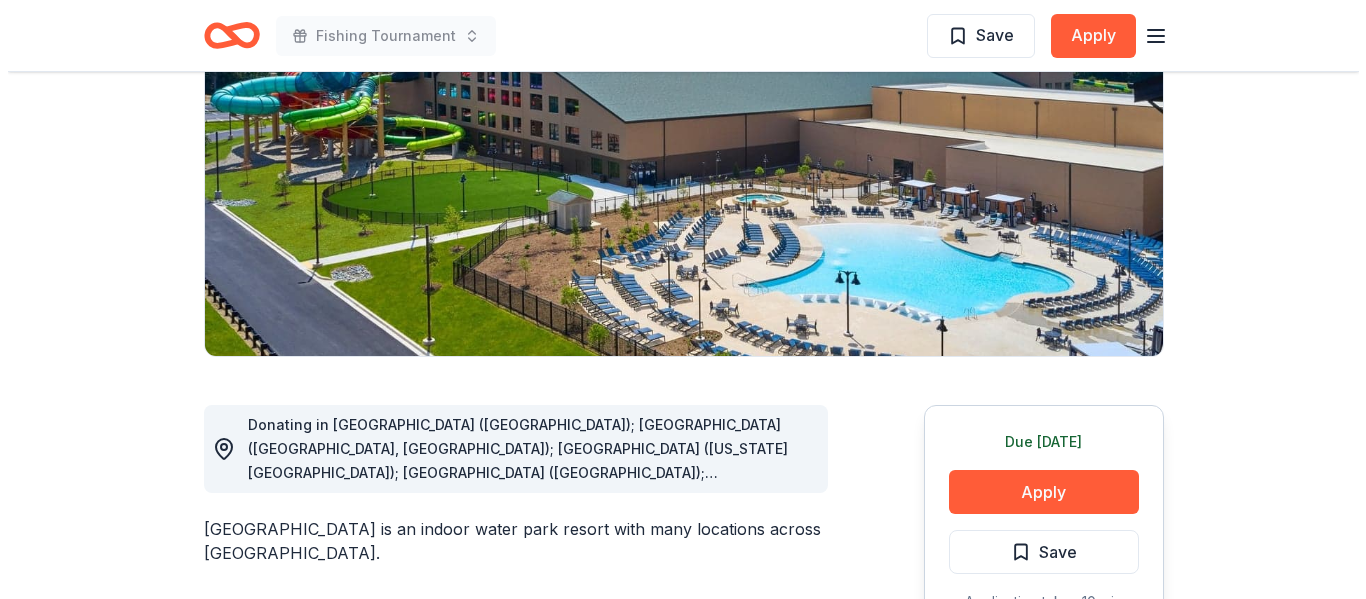 scroll, scrollTop: 256, scrollLeft: 0, axis: vertical 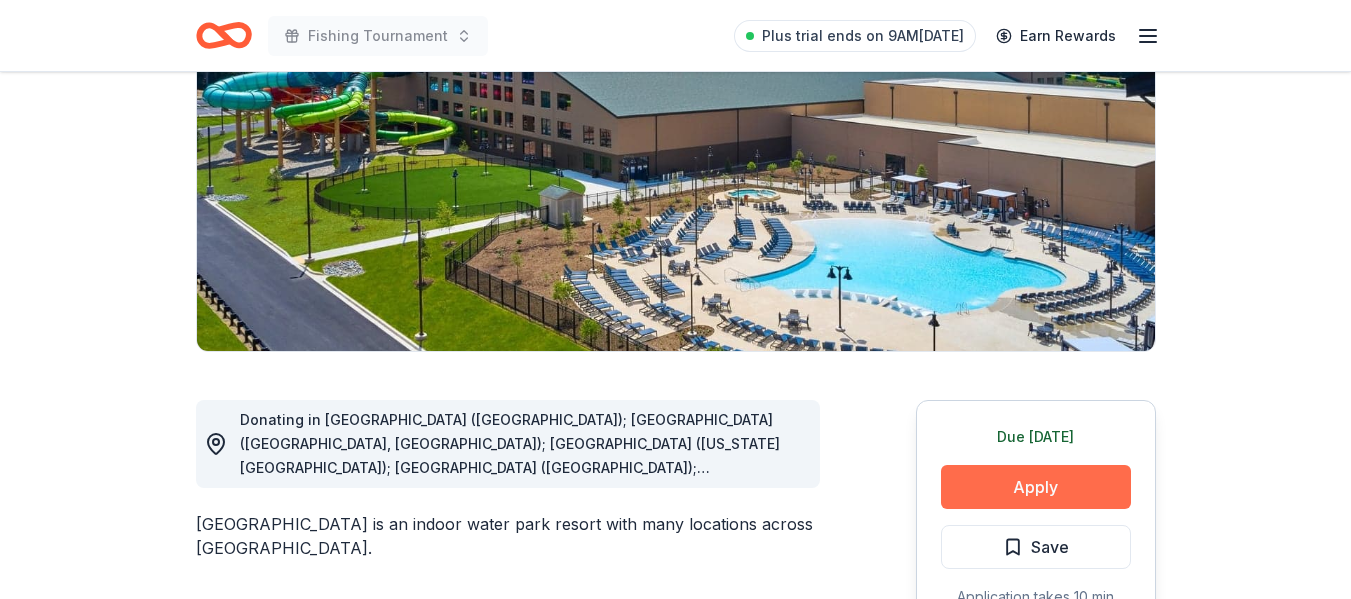 click on "Apply" at bounding box center (1036, 487) 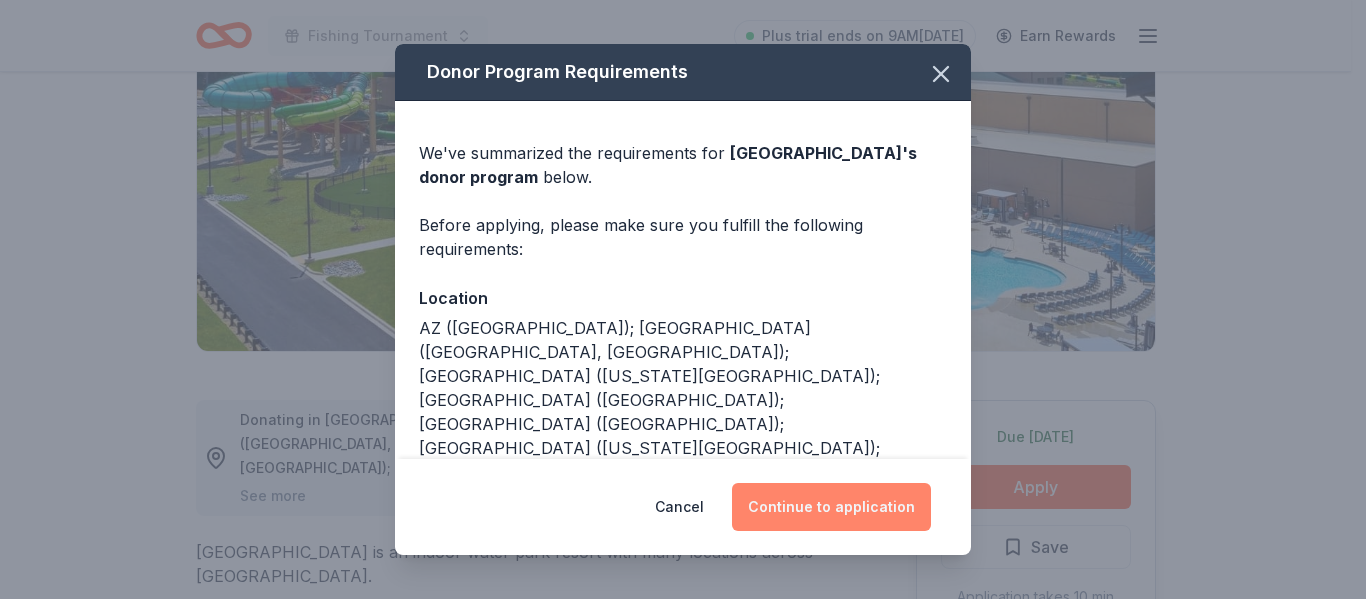 click on "Continue to application" at bounding box center [831, 507] 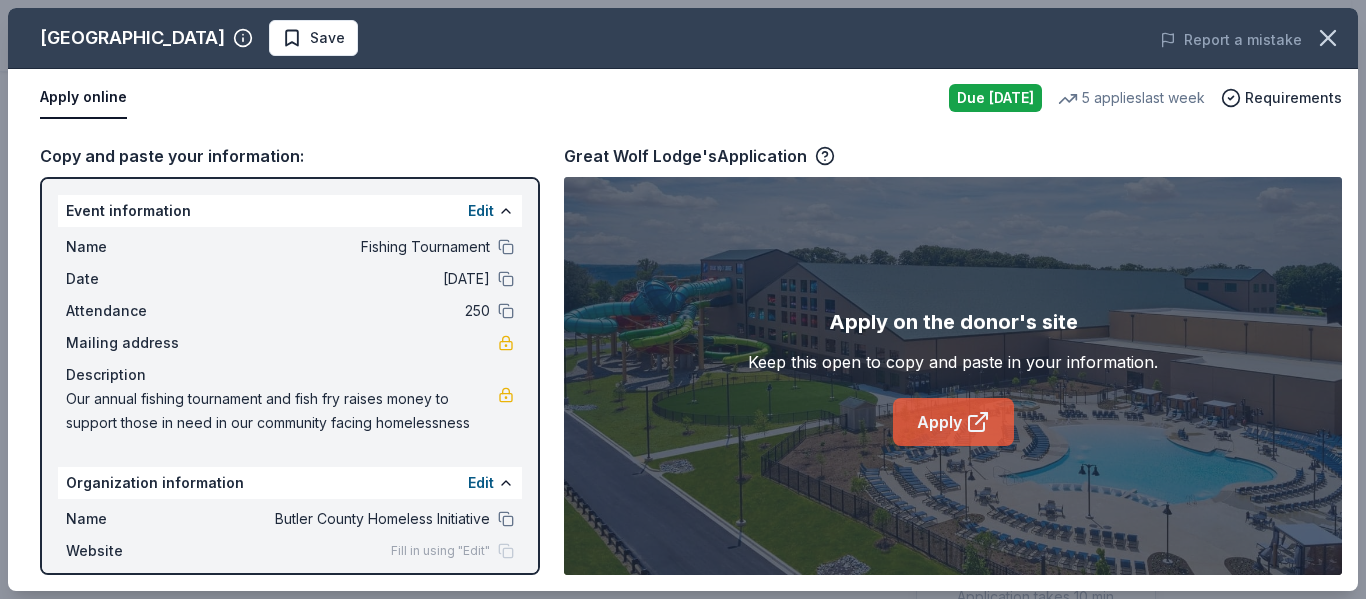 click 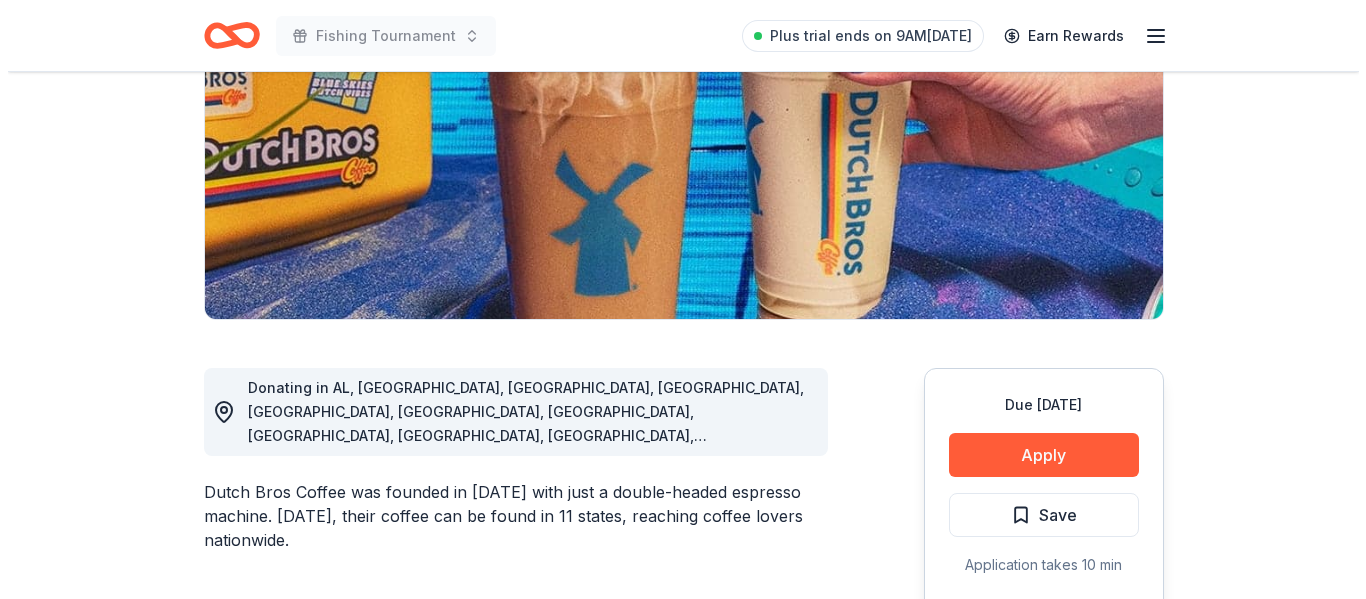 scroll, scrollTop: 289, scrollLeft: 0, axis: vertical 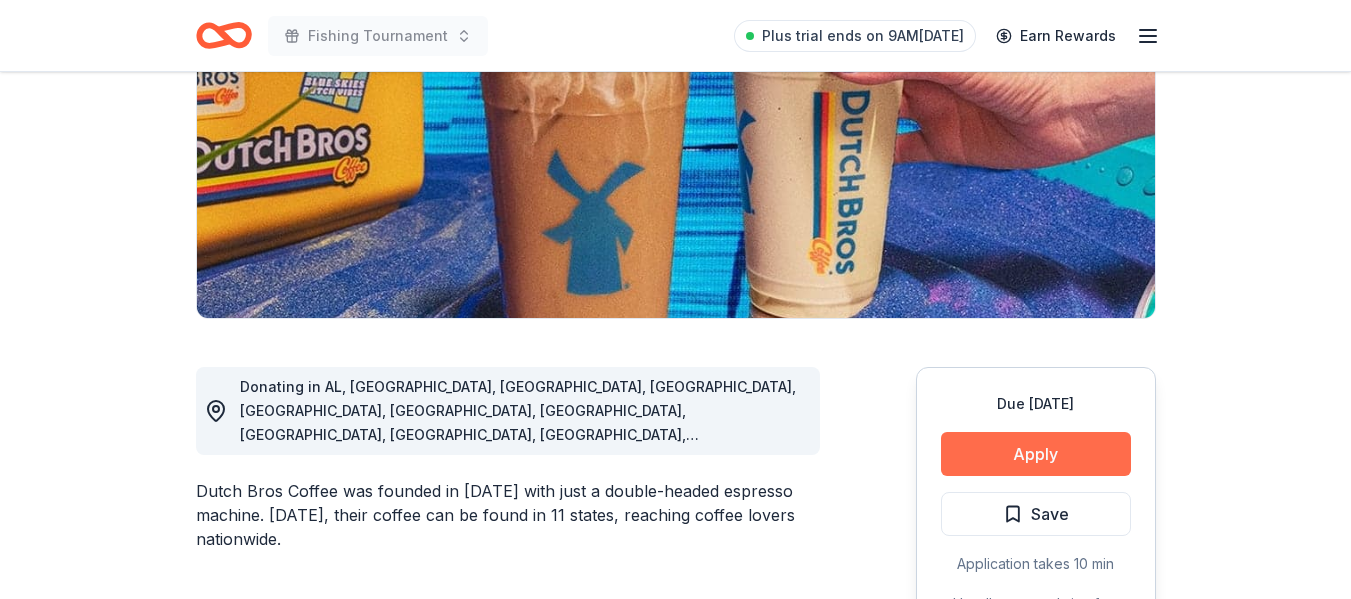 click on "Apply" at bounding box center (1036, 454) 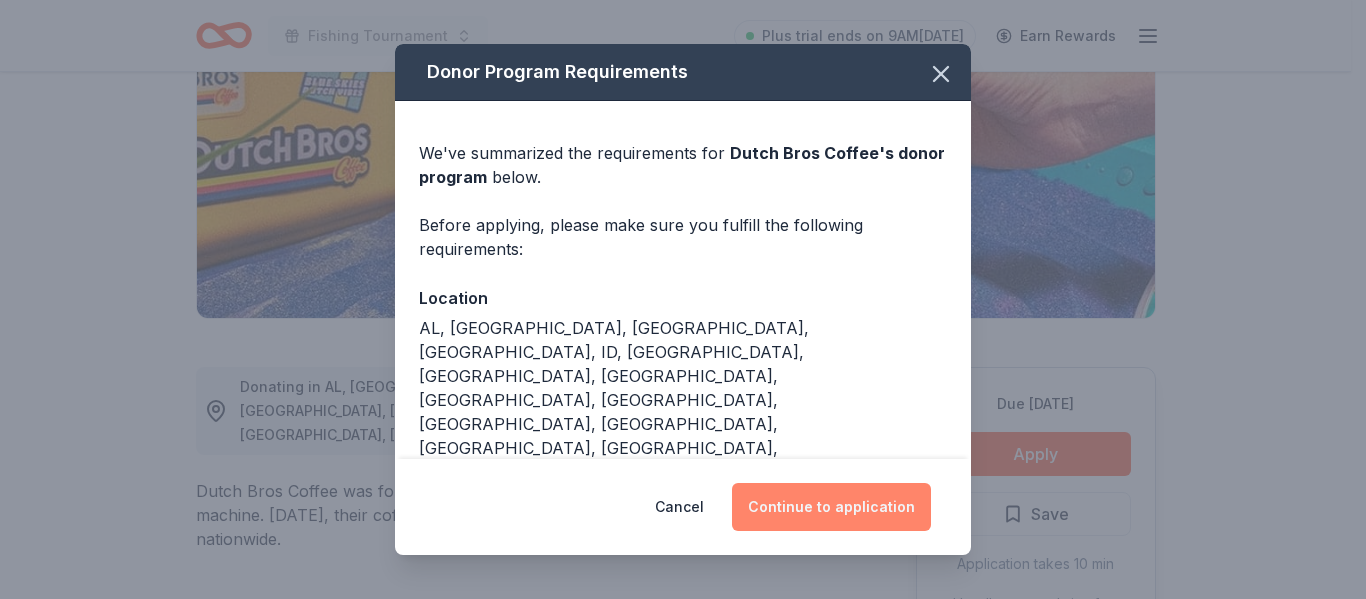 click on "Continue to application" at bounding box center (831, 507) 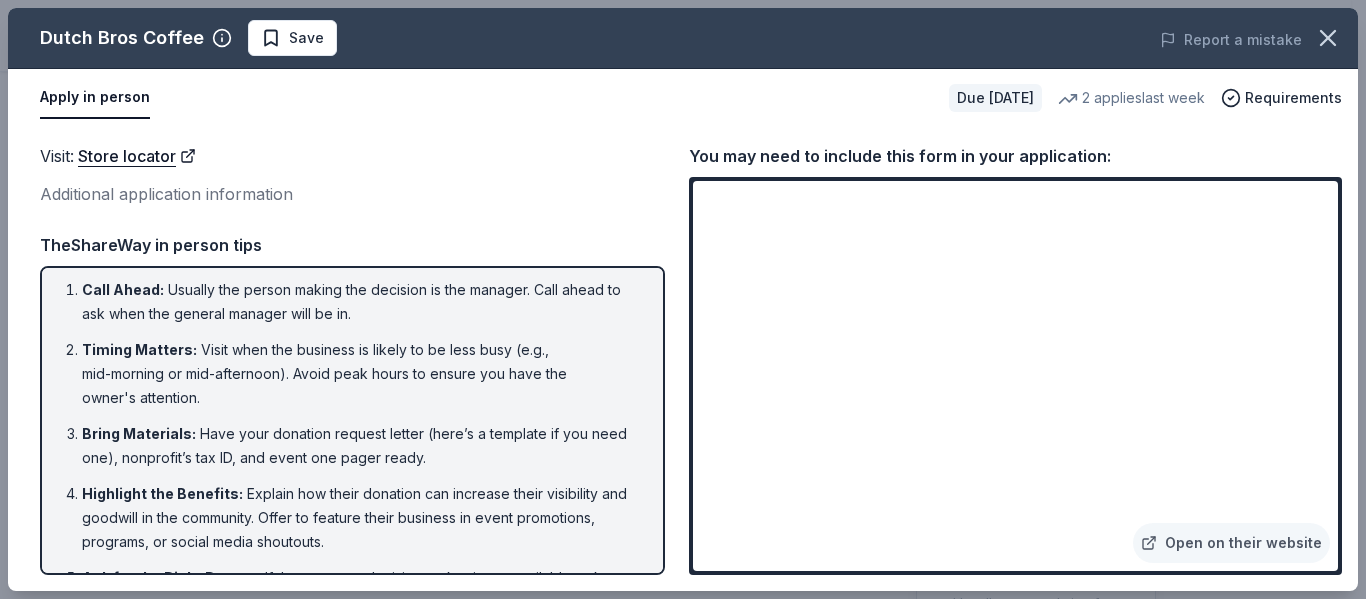 scroll, scrollTop: 5, scrollLeft: 0, axis: vertical 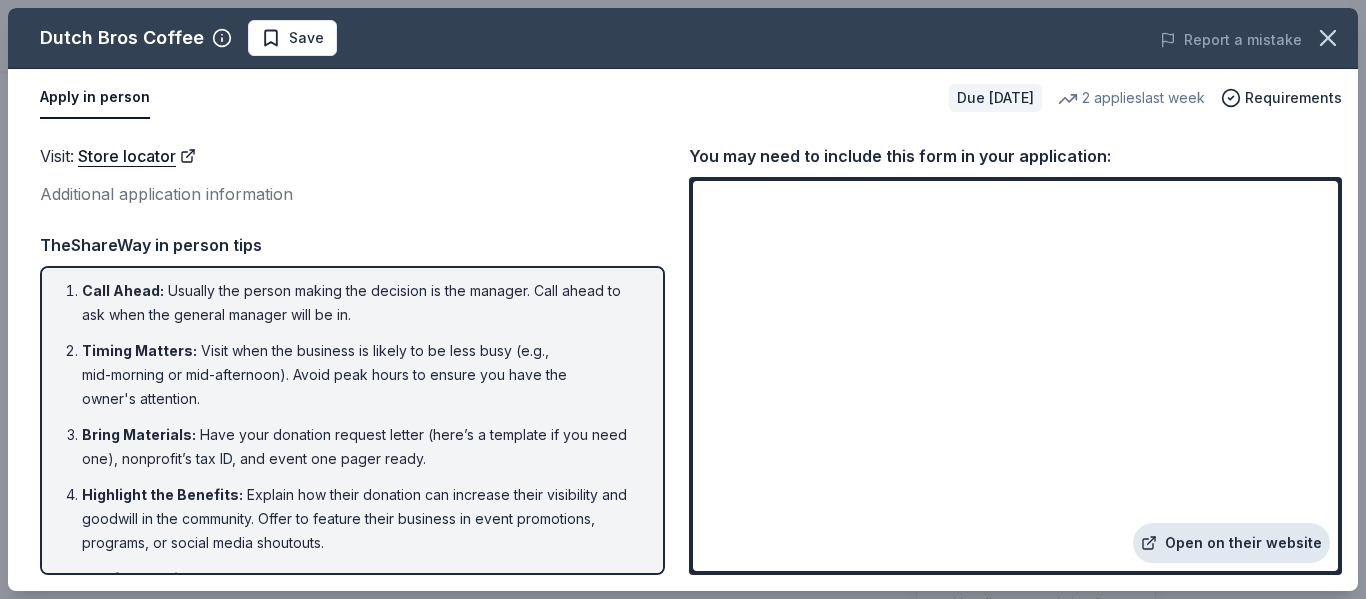 click on "Open on their website" at bounding box center (1231, 543) 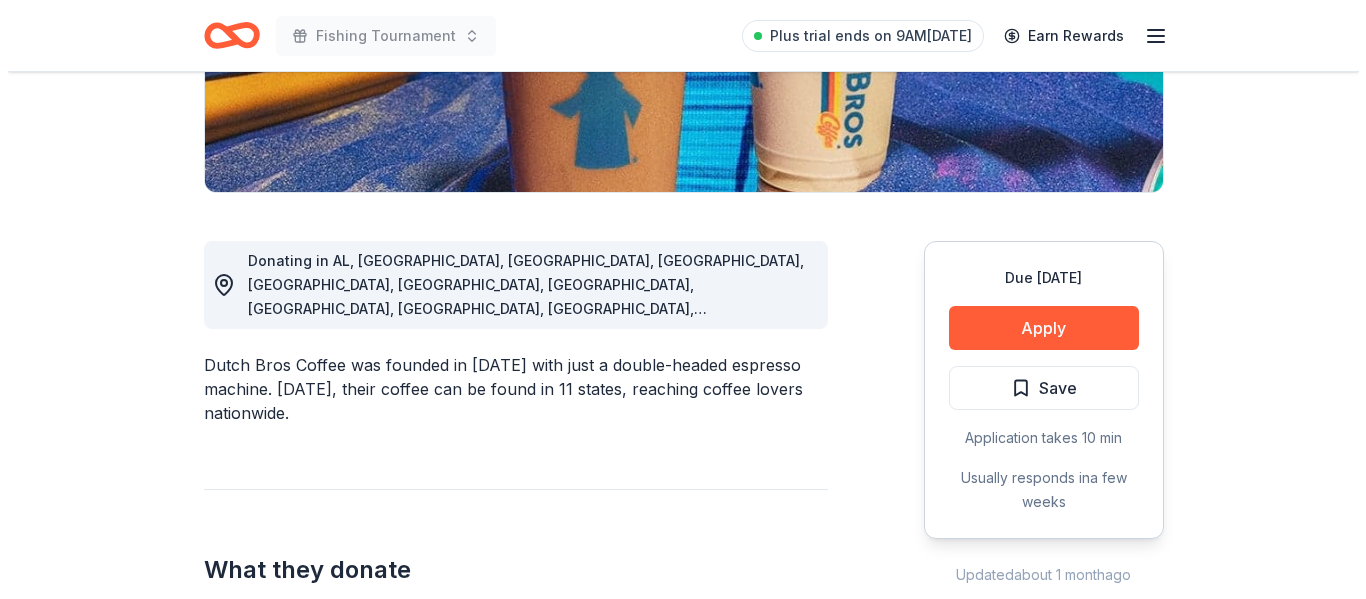 scroll, scrollTop: 416, scrollLeft: 0, axis: vertical 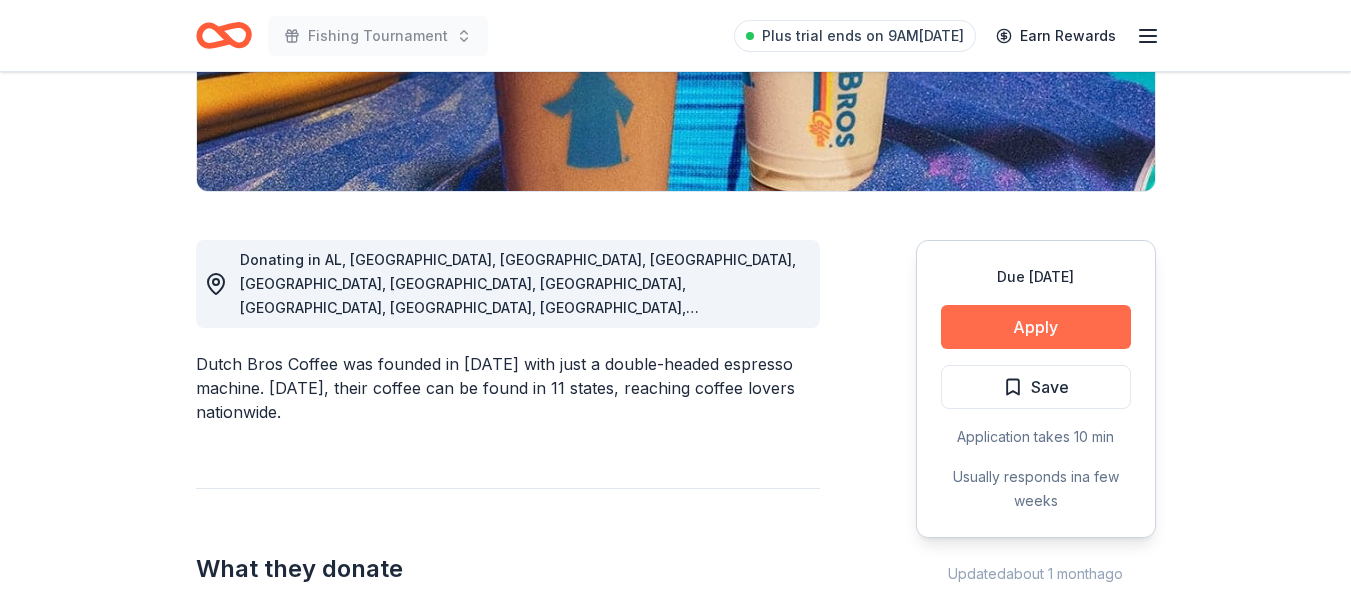 click on "Apply" at bounding box center (1036, 327) 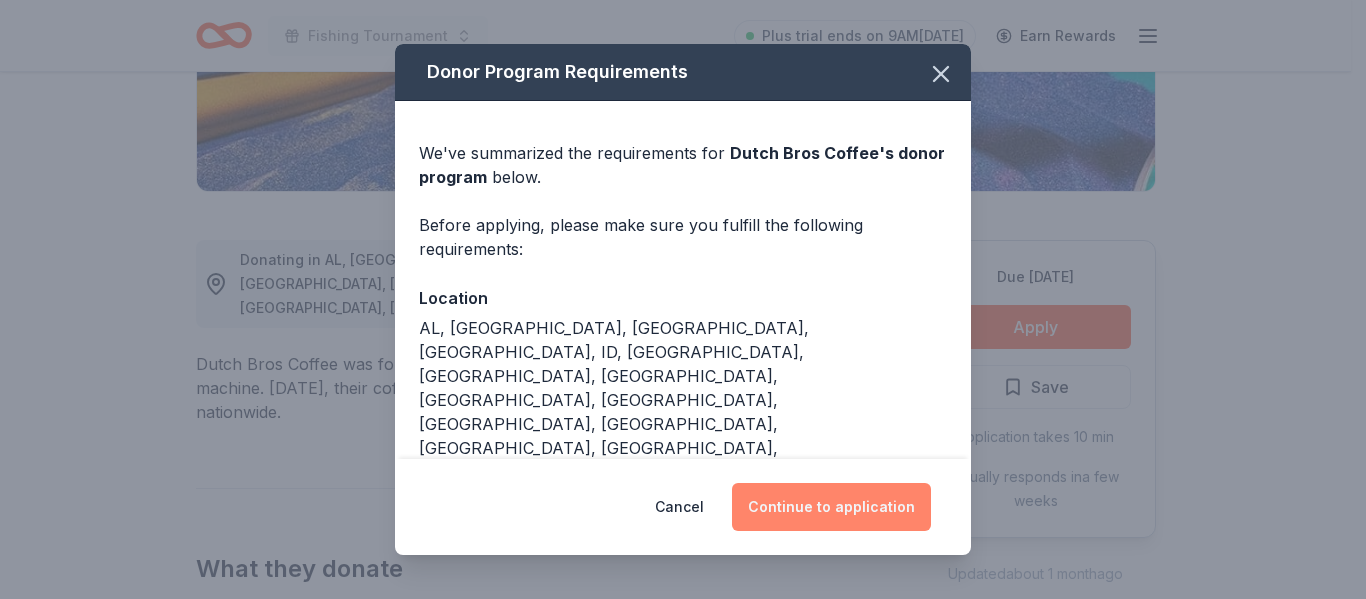 click on "Continue to application" at bounding box center [831, 507] 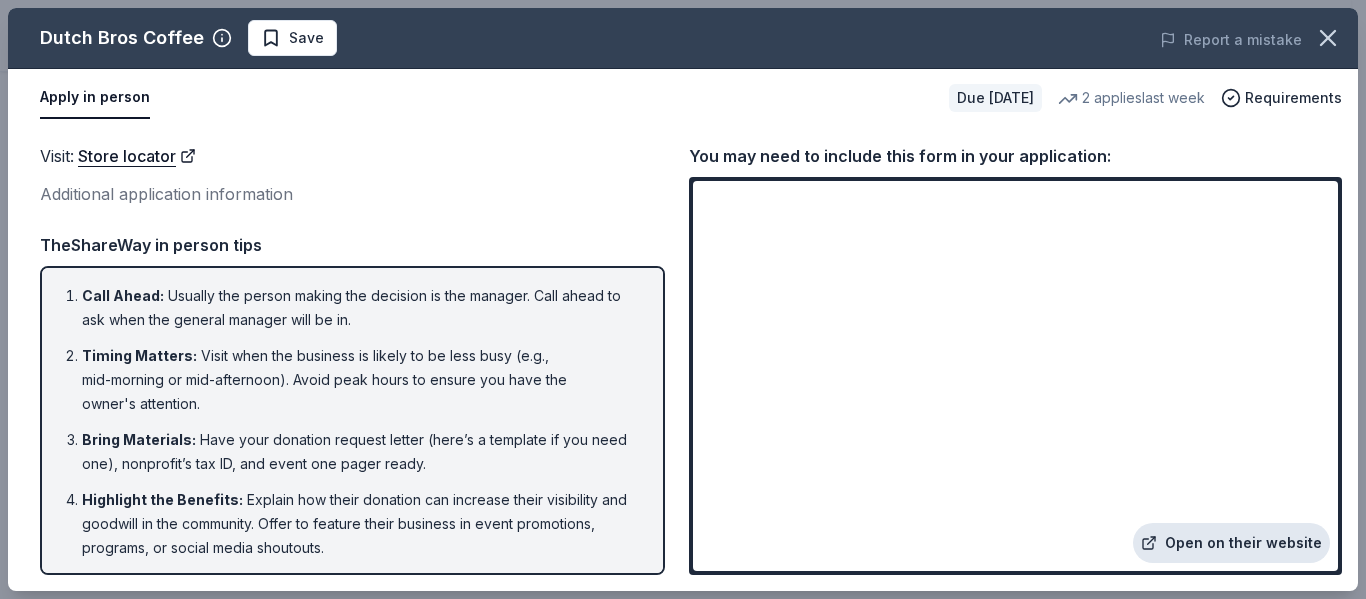 click on "Open on their website" at bounding box center [1231, 543] 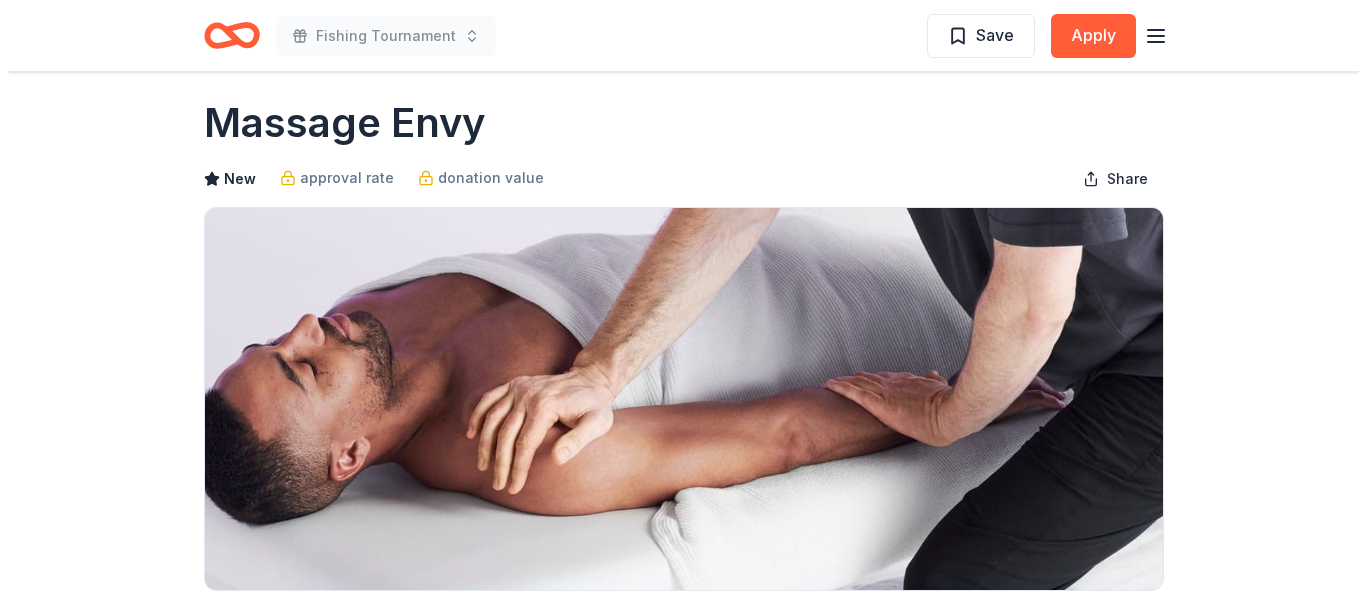 scroll, scrollTop: 0, scrollLeft: 0, axis: both 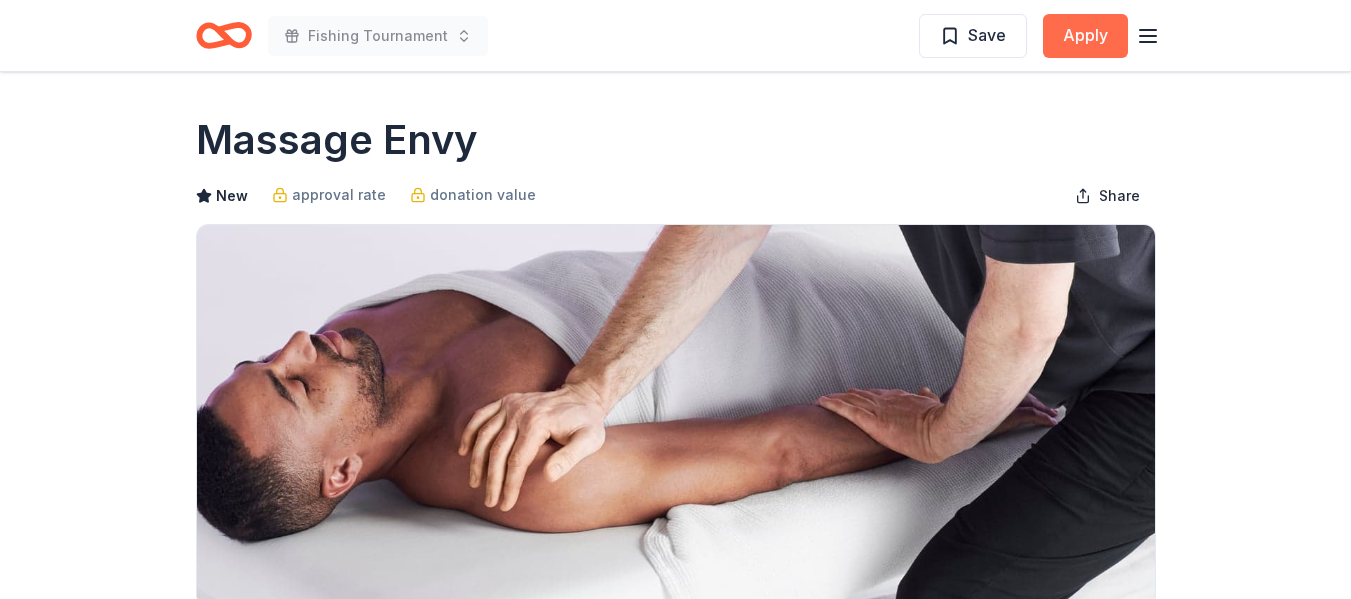 click on "Apply" at bounding box center (1085, 36) 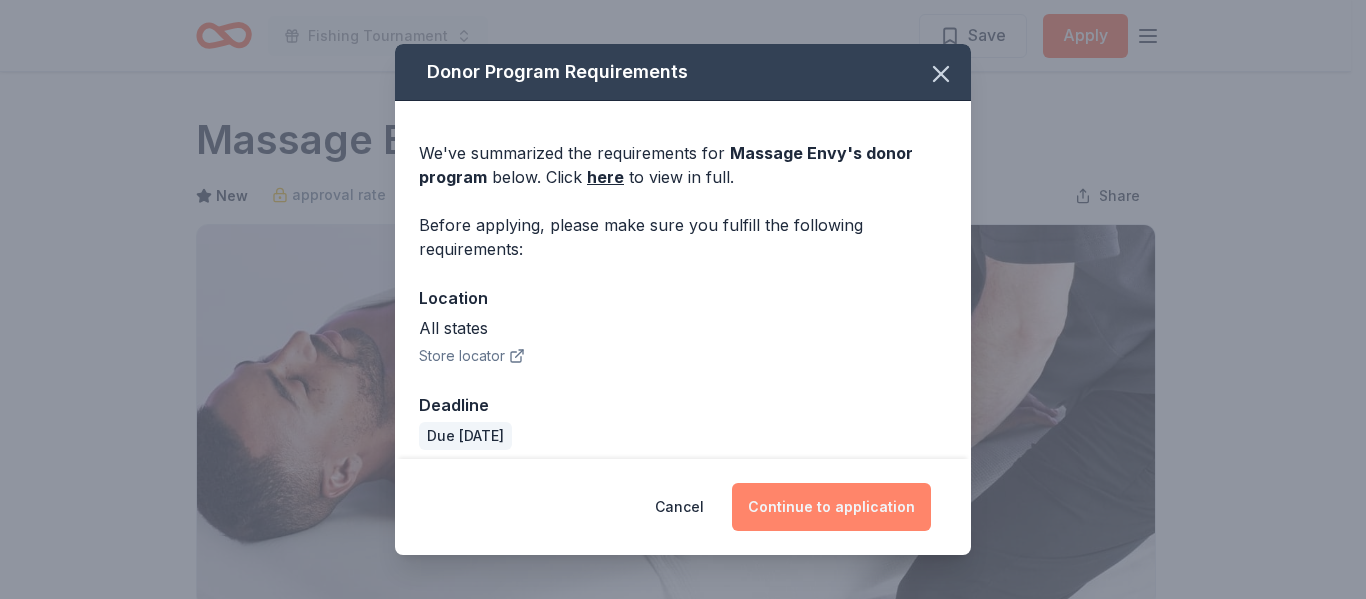 click on "Continue to application" at bounding box center (831, 507) 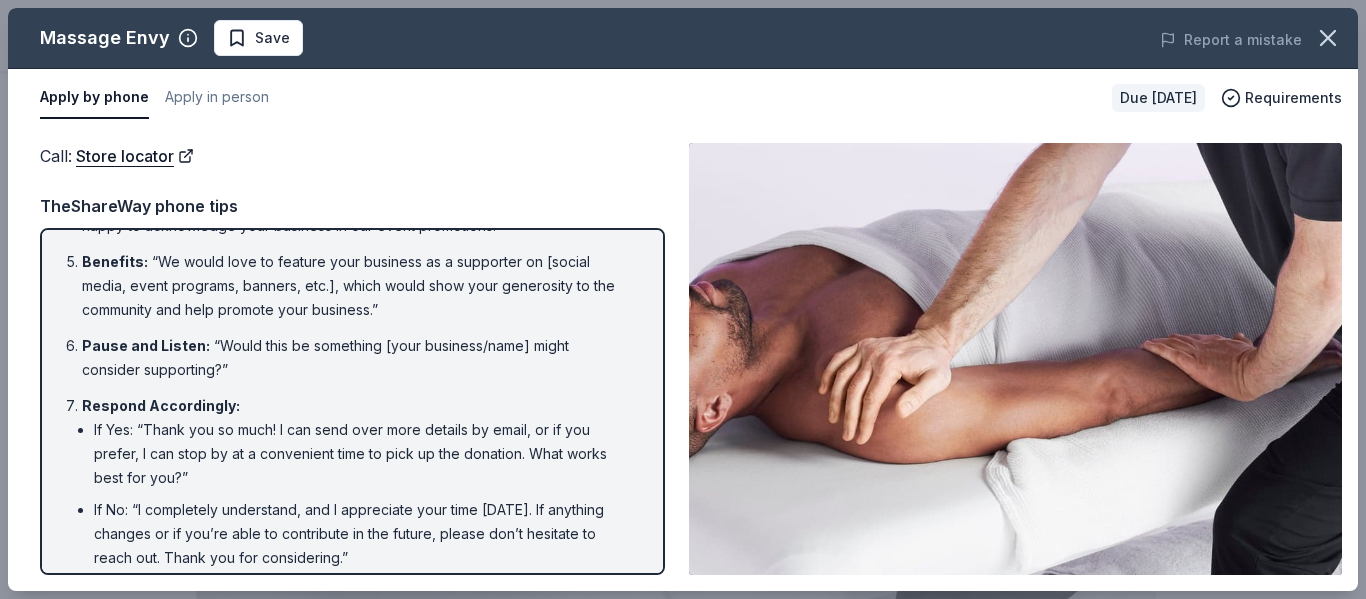 scroll, scrollTop: 429, scrollLeft: 0, axis: vertical 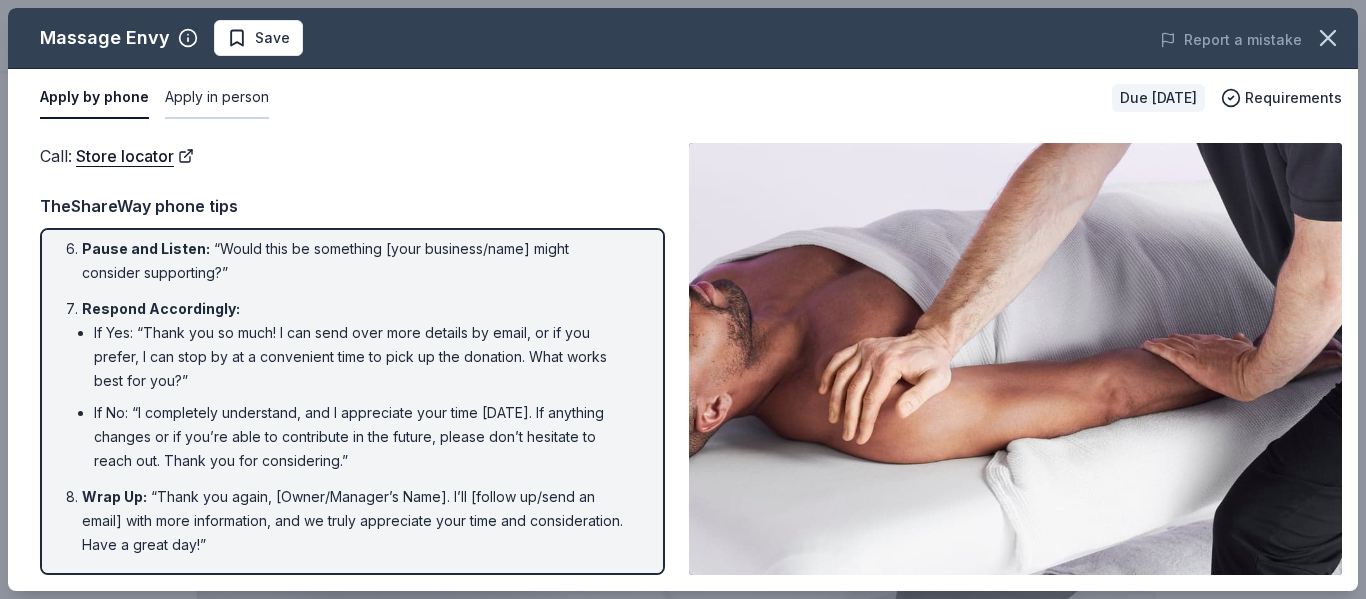 click on "Apply in person" at bounding box center [217, 98] 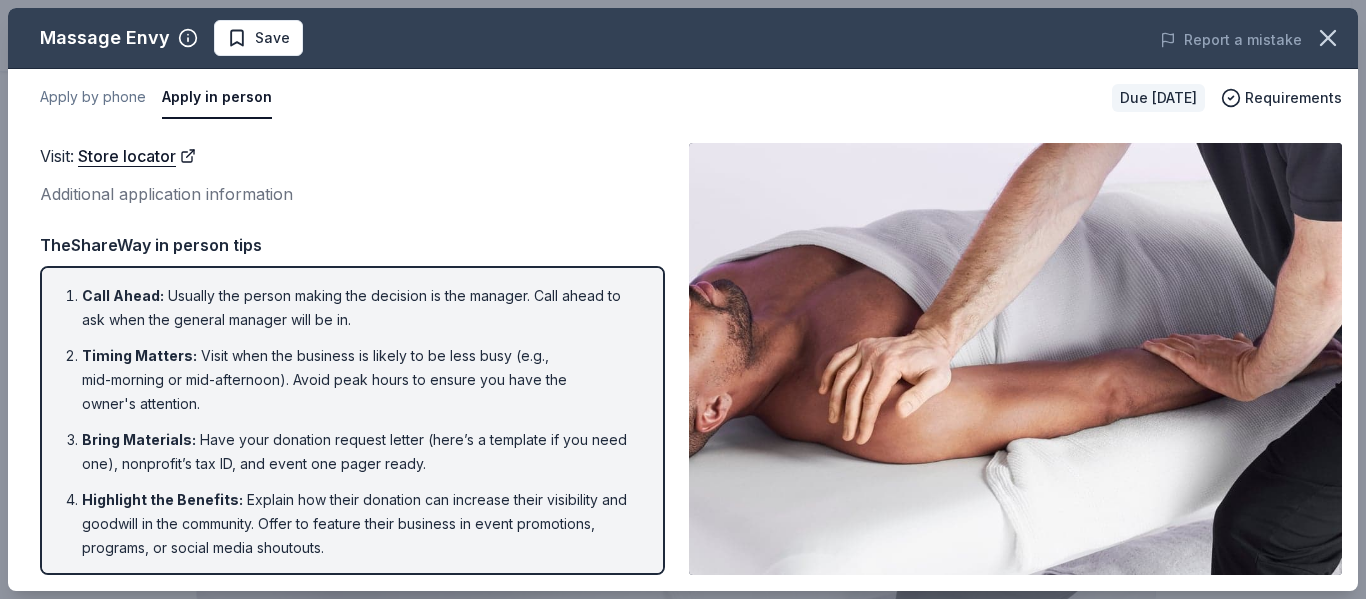 scroll, scrollTop: 171, scrollLeft: 0, axis: vertical 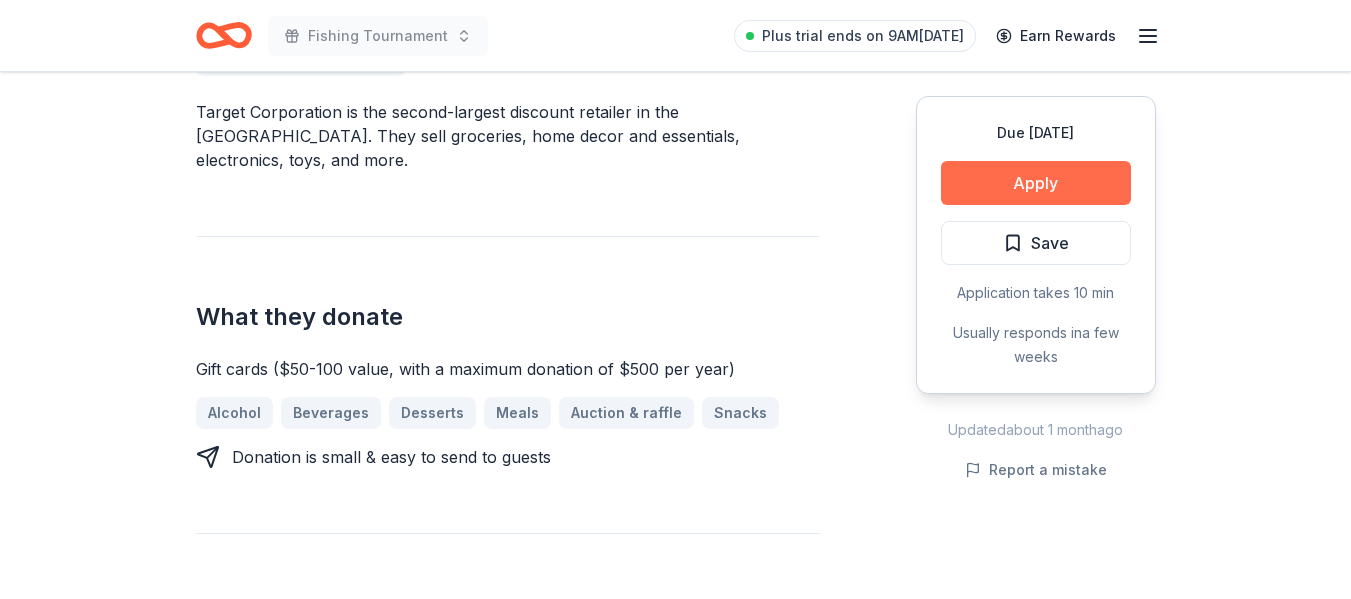 click on "Apply" at bounding box center [1036, 183] 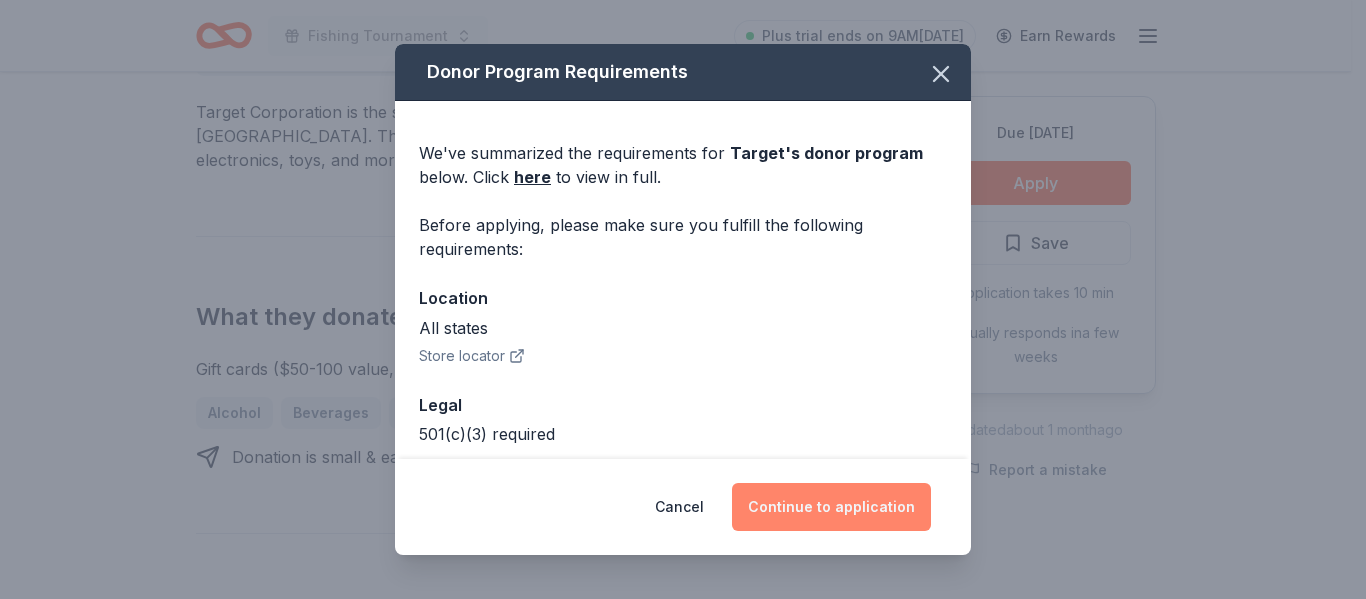 click on "Continue to application" at bounding box center [831, 507] 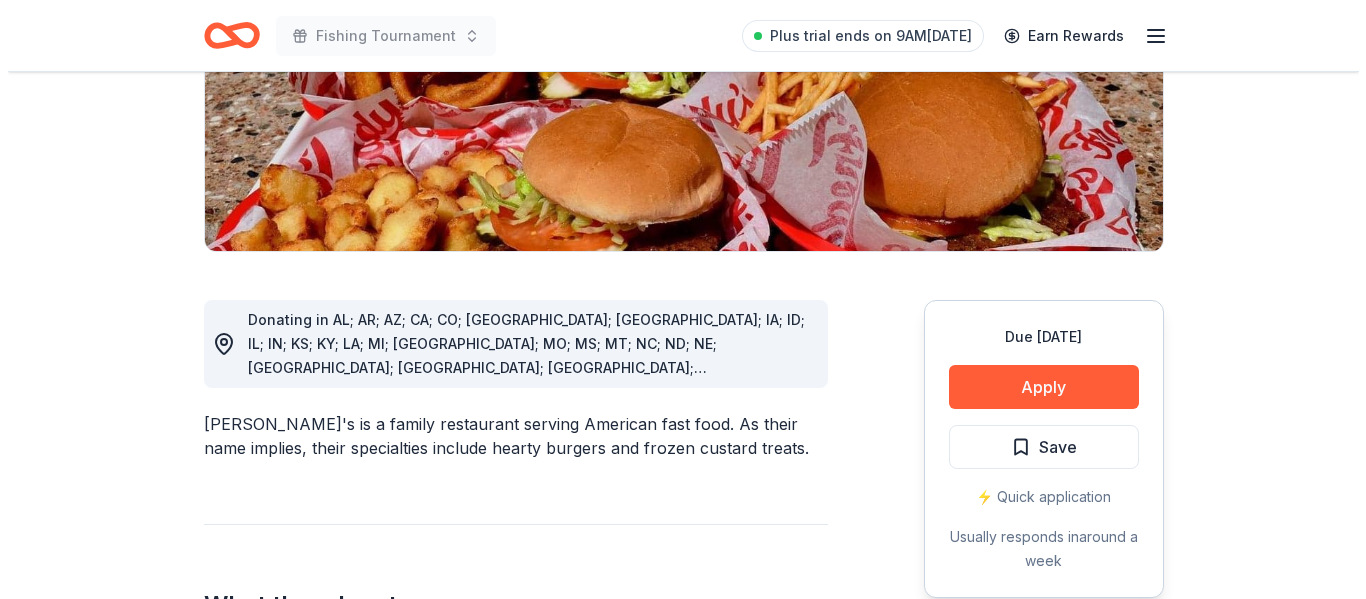 scroll, scrollTop: 413, scrollLeft: 0, axis: vertical 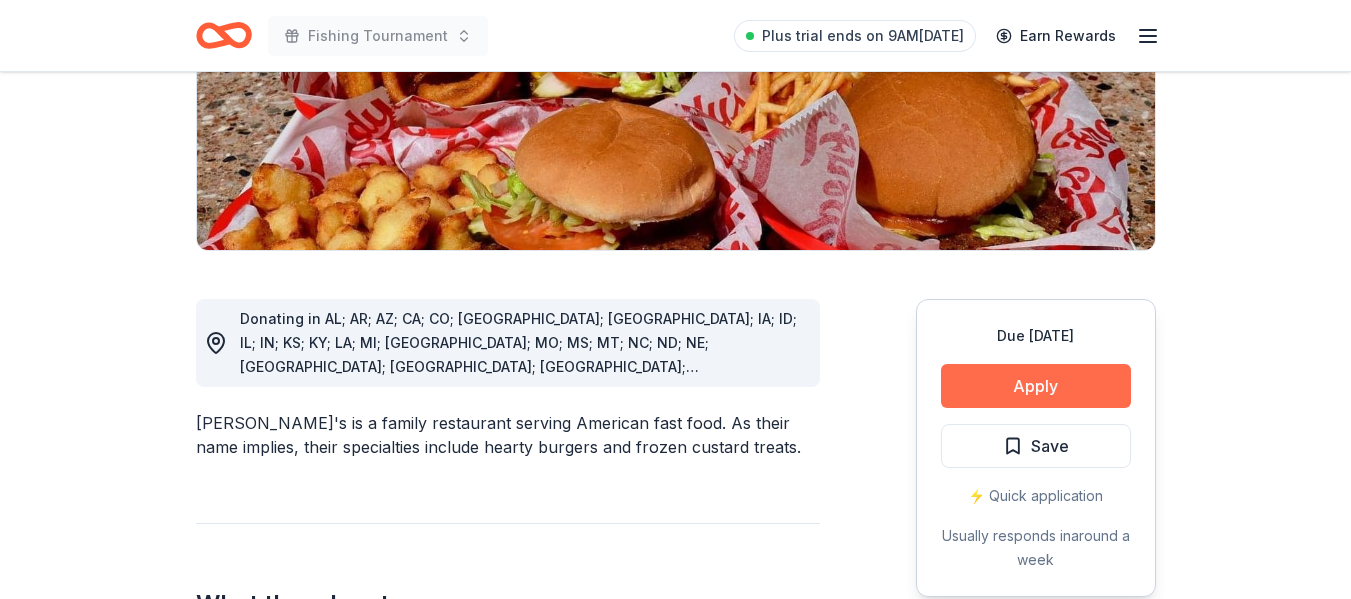 click on "Apply" at bounding box center (1036, 386) 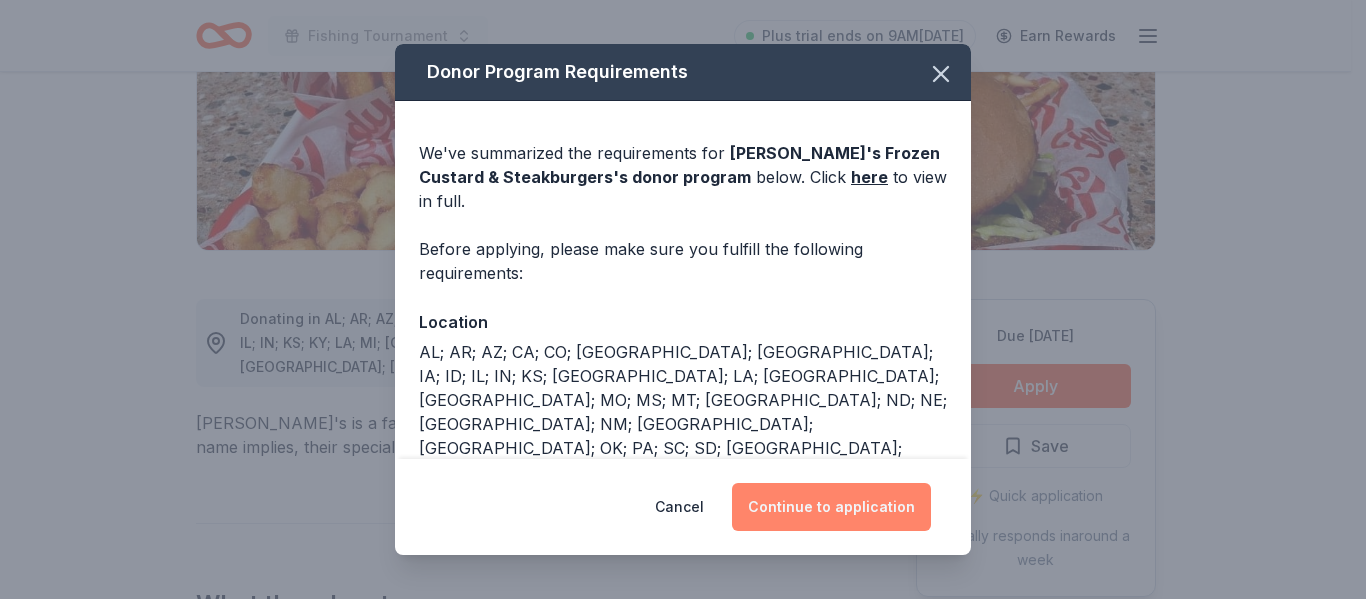 click on "Continue to application" at bounding box center [831, 507] 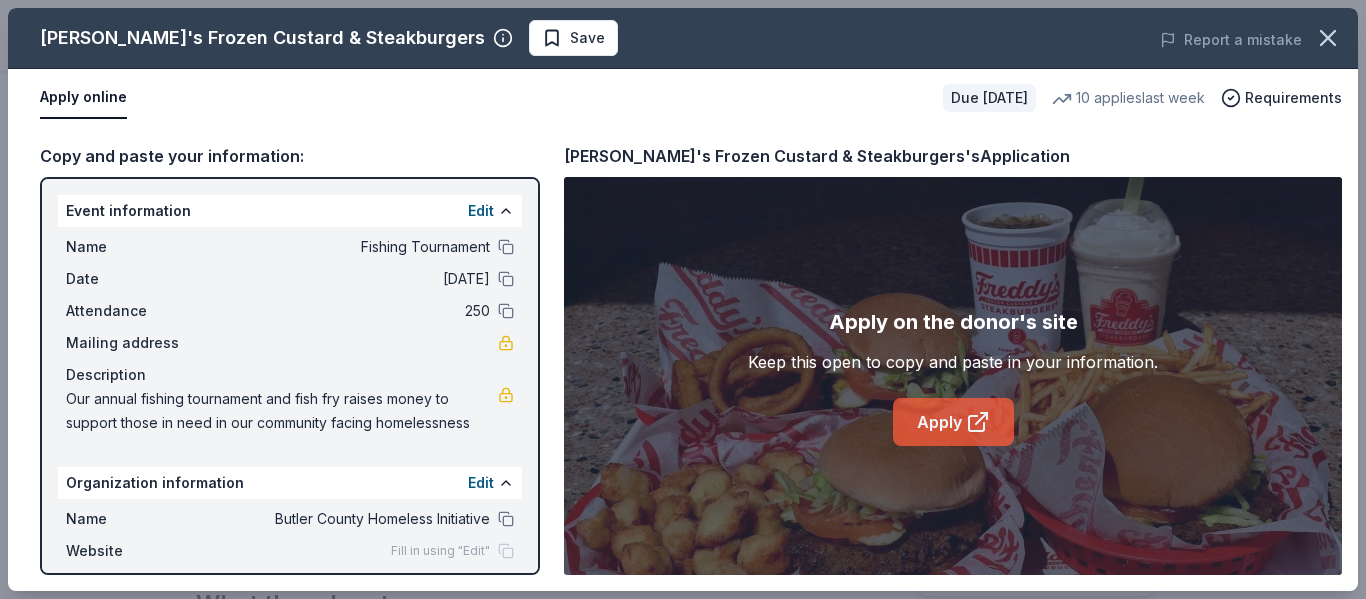 click on "Apply" at bounding box center (953, 422) 